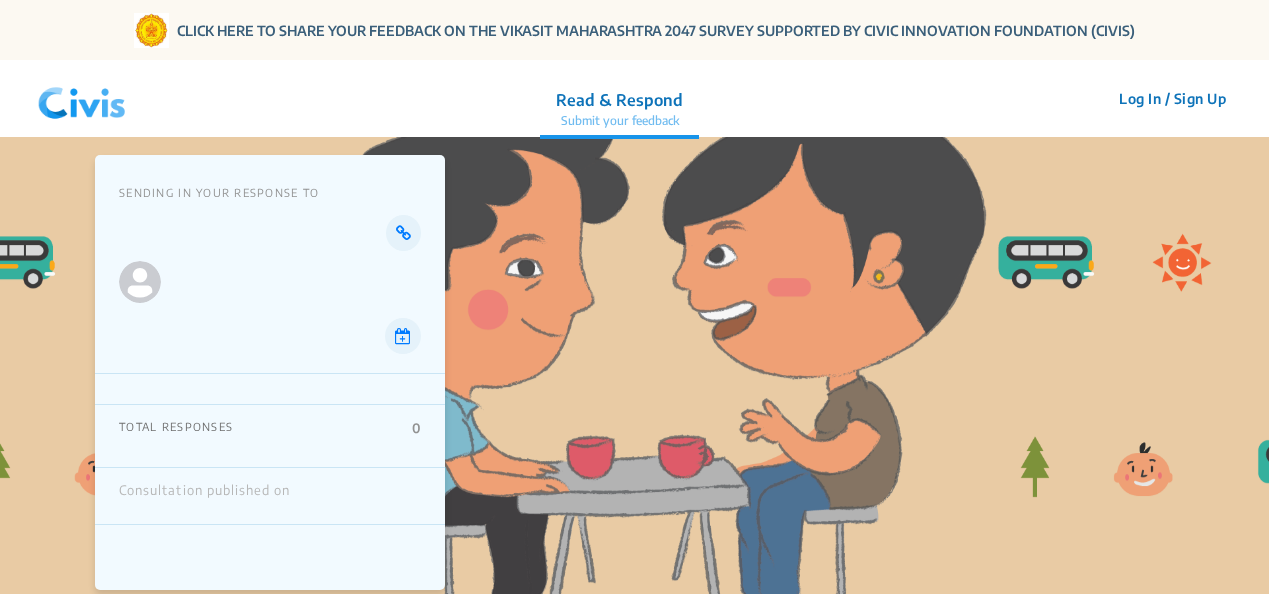 scroll, scrollTop: 0, scrollLeft: 0, axis: both 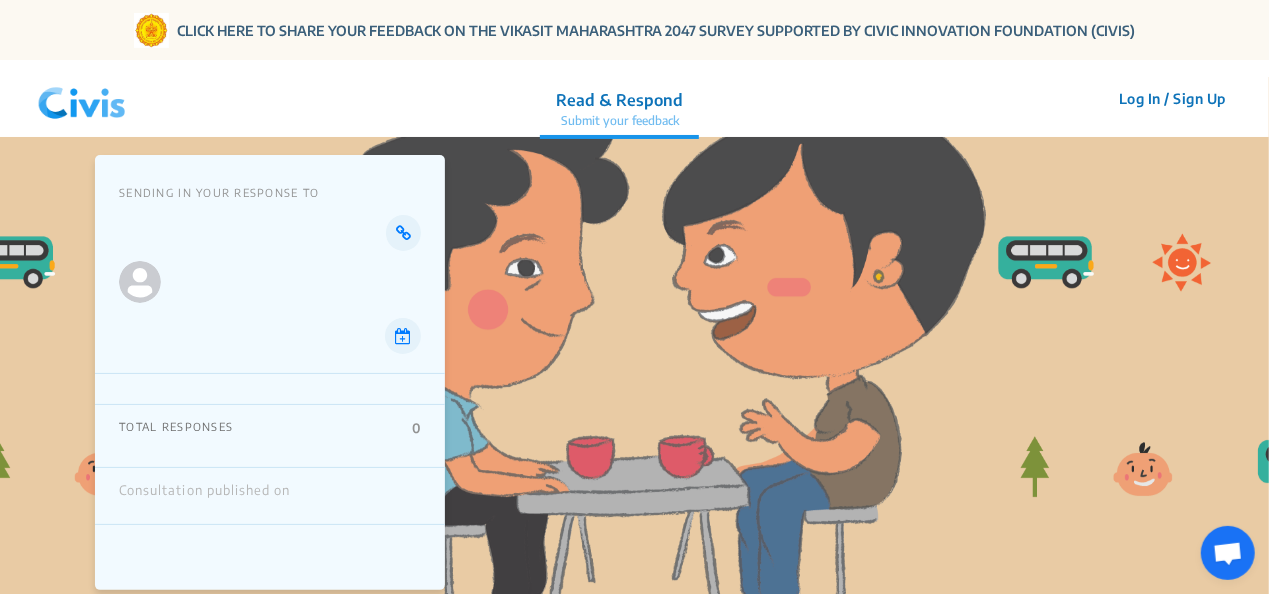 click on "Log In / Sign Up" 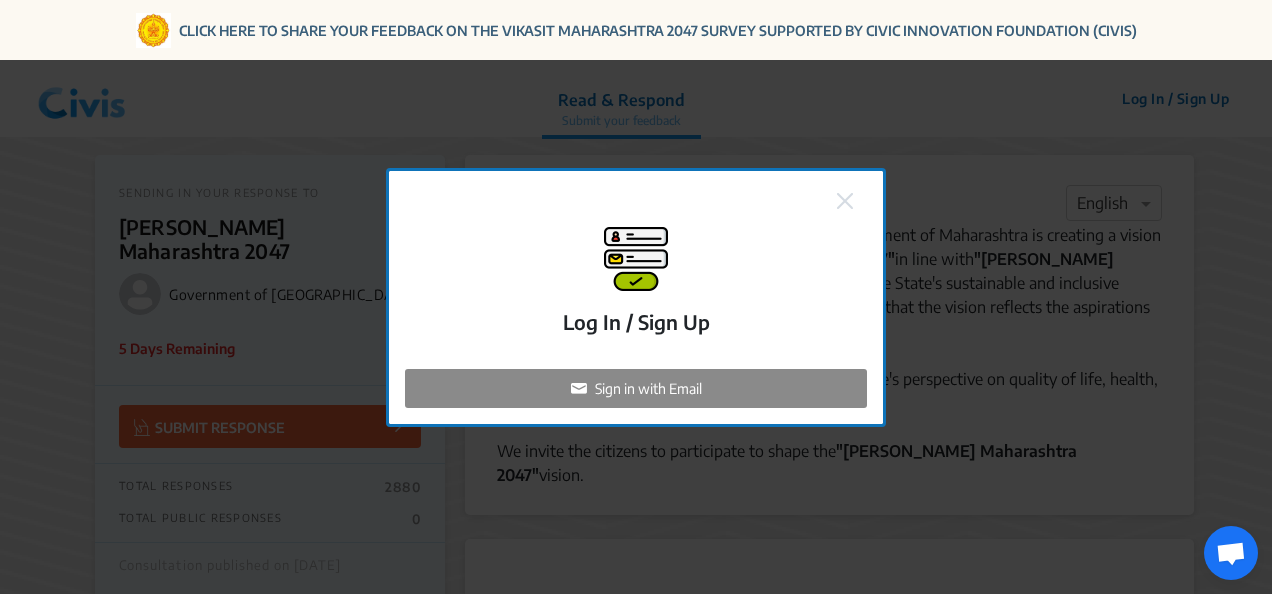 click on "Sign in with Email" 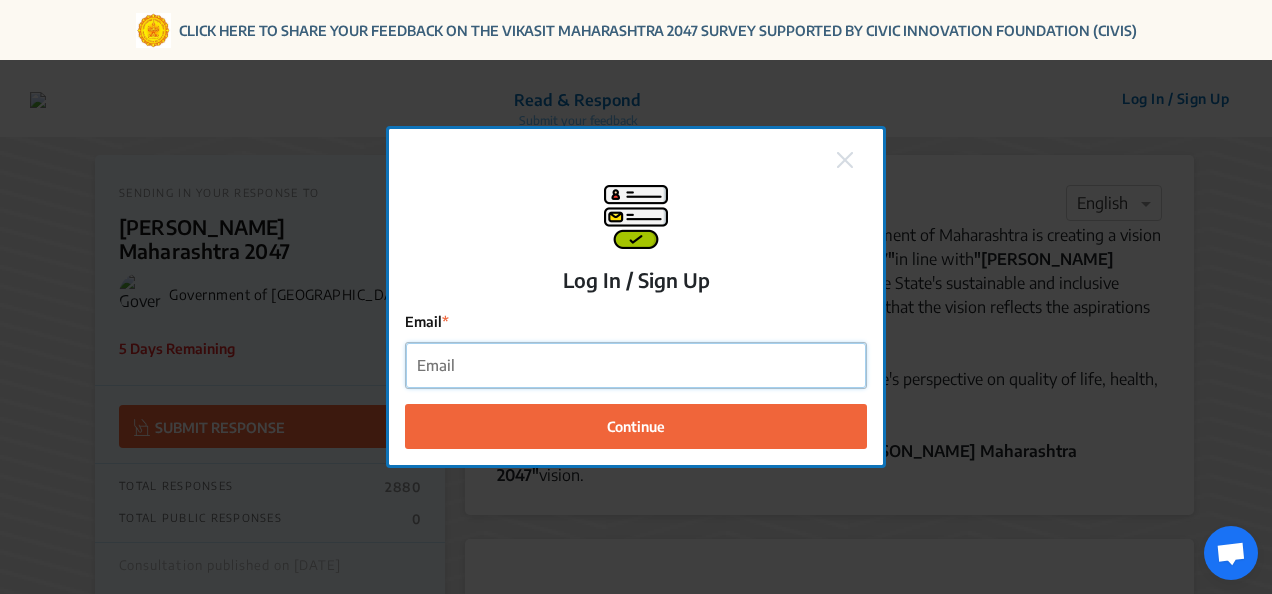 click on "Email" at bounding box center [636, 365] 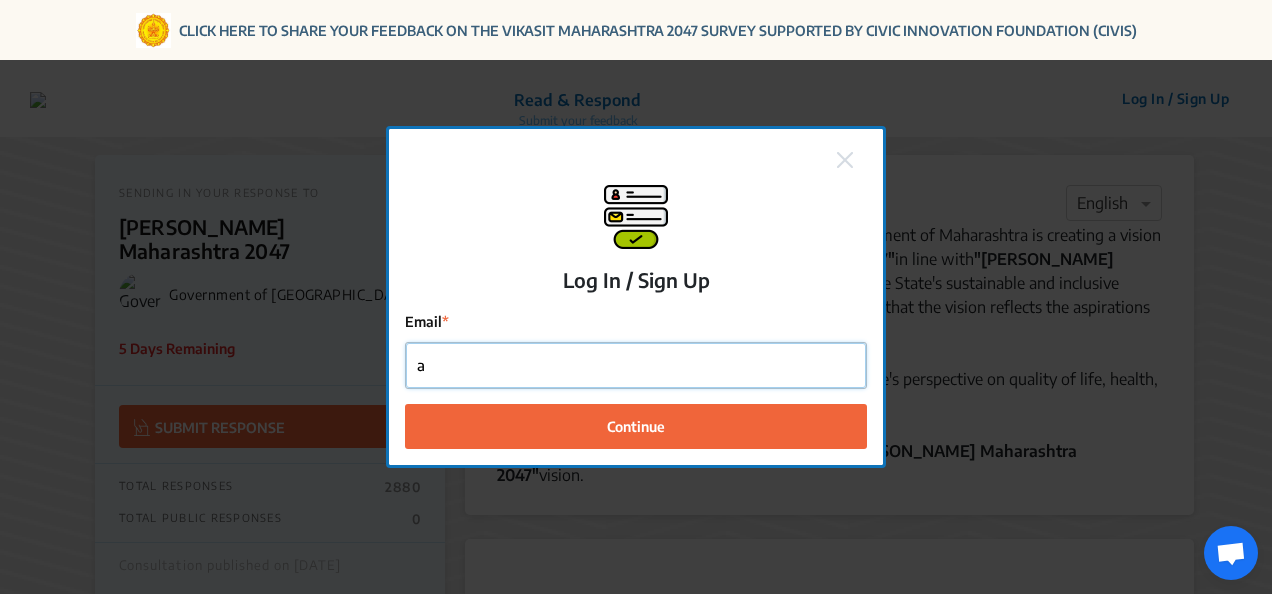 type on "[EMAIL_ADDRESS][DOMAIN_NAME]" 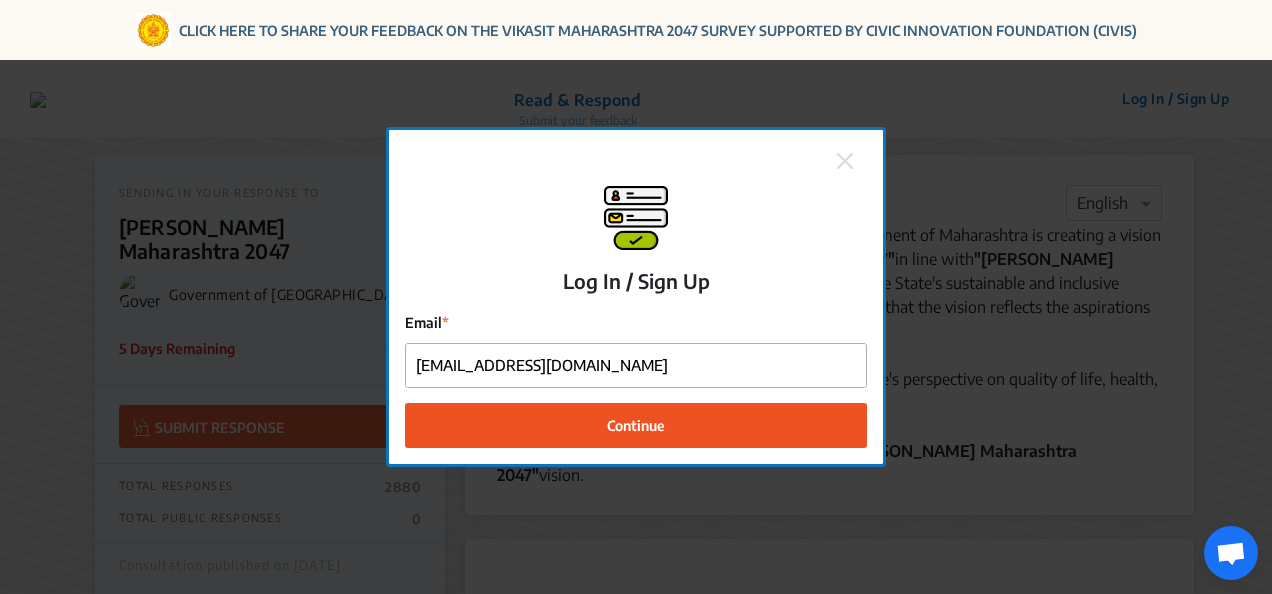 click on "Continue" 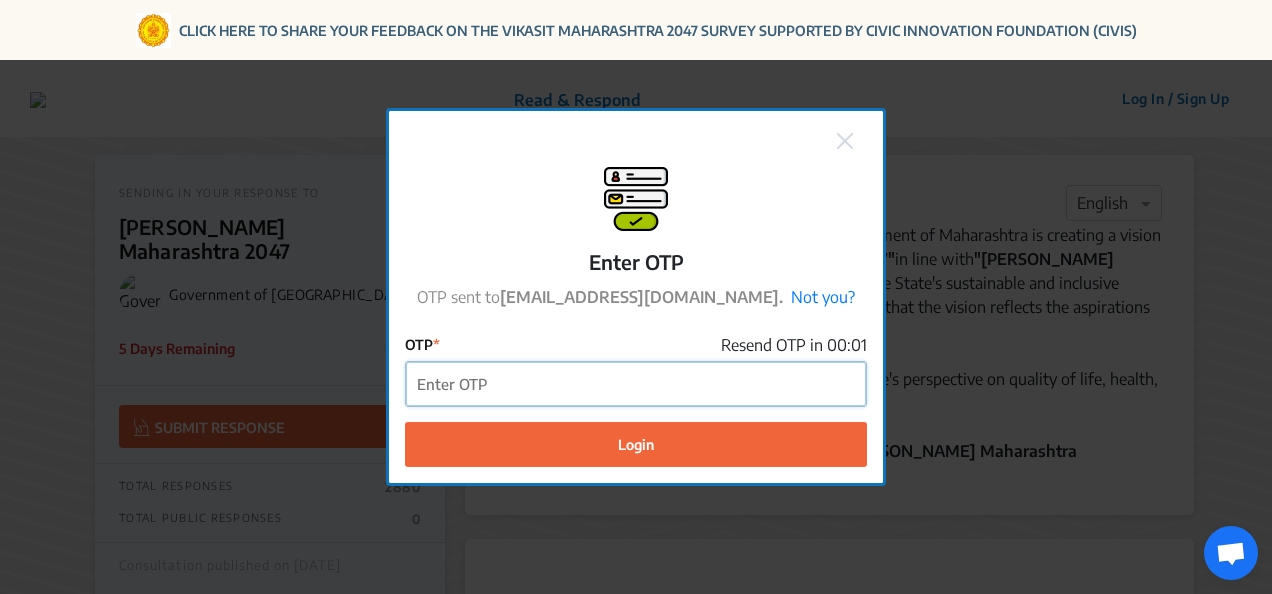 click on "OTP" at bounding box center [636, 384] 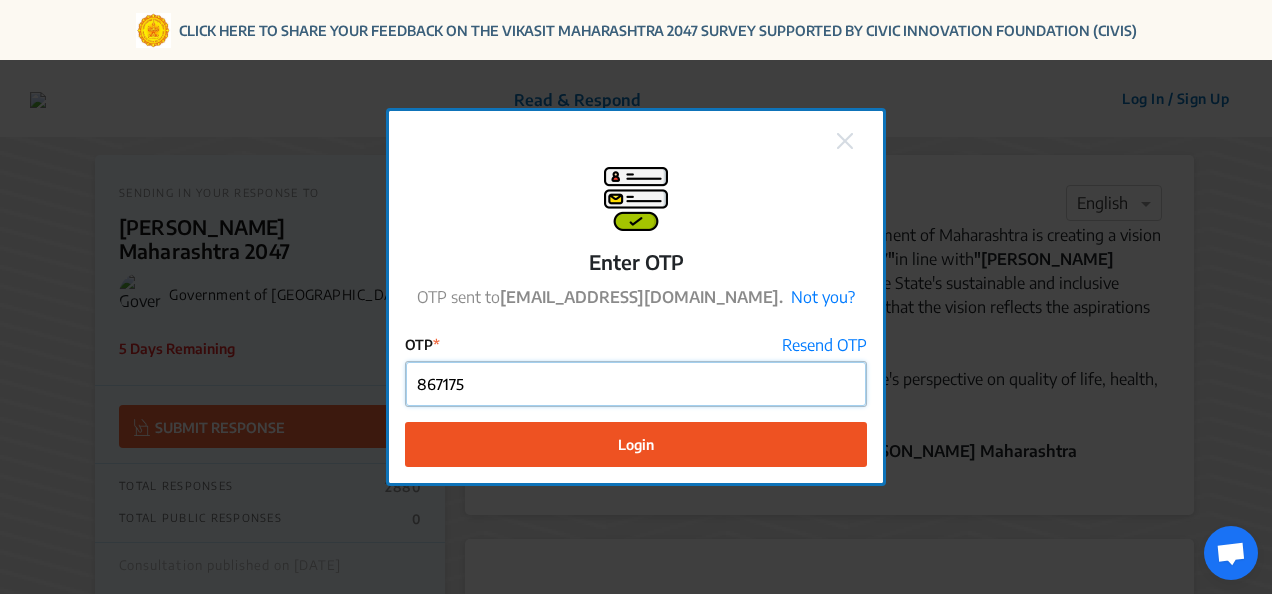 type on "867175" 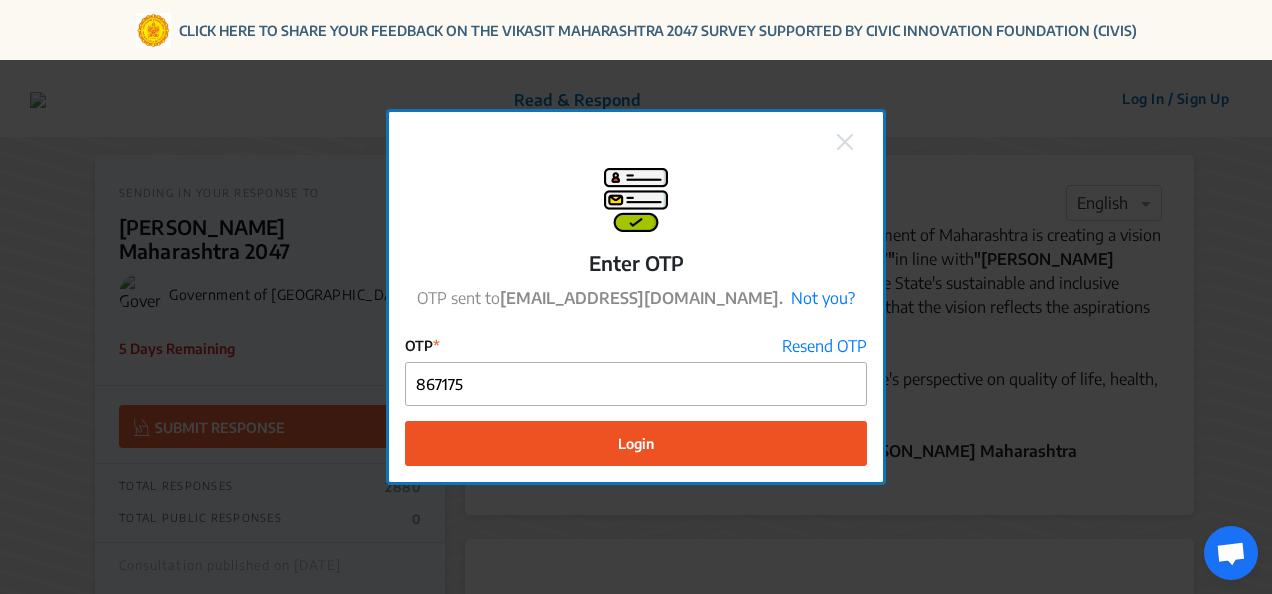 click on "Login" 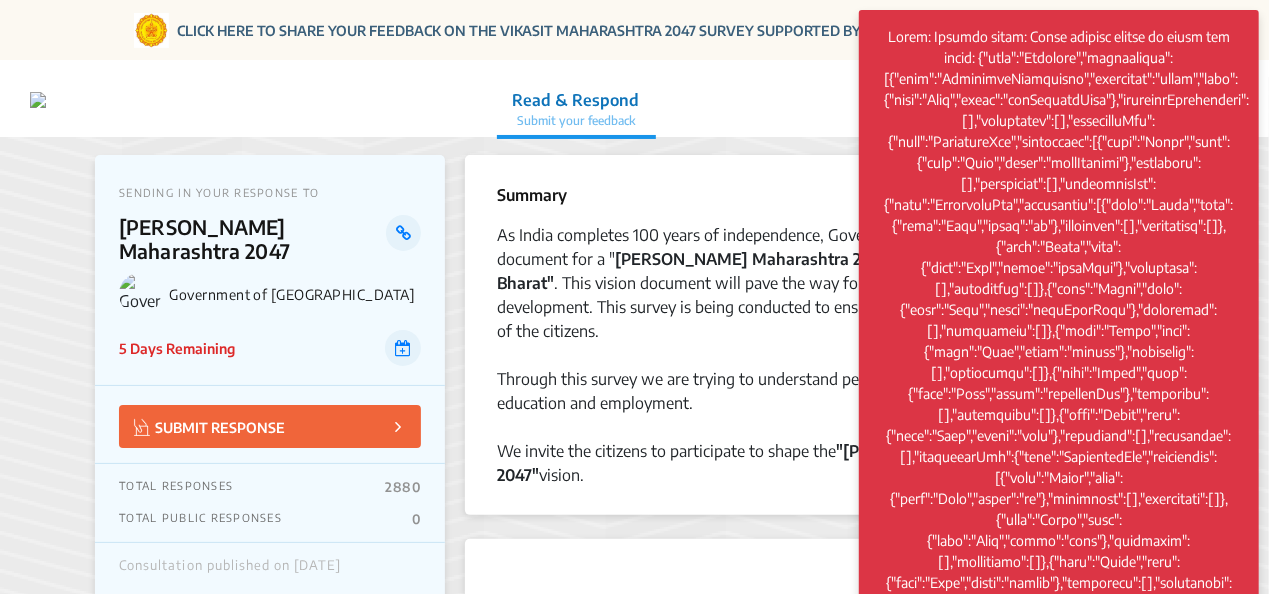 click on "SENDING IN YOUR RESPONSE TO [PERSON_NAME] [GEOGRAPHIC_DATA] 2047 Government of [GEOGRAPHIC_DATA] 5 Days Remaining" 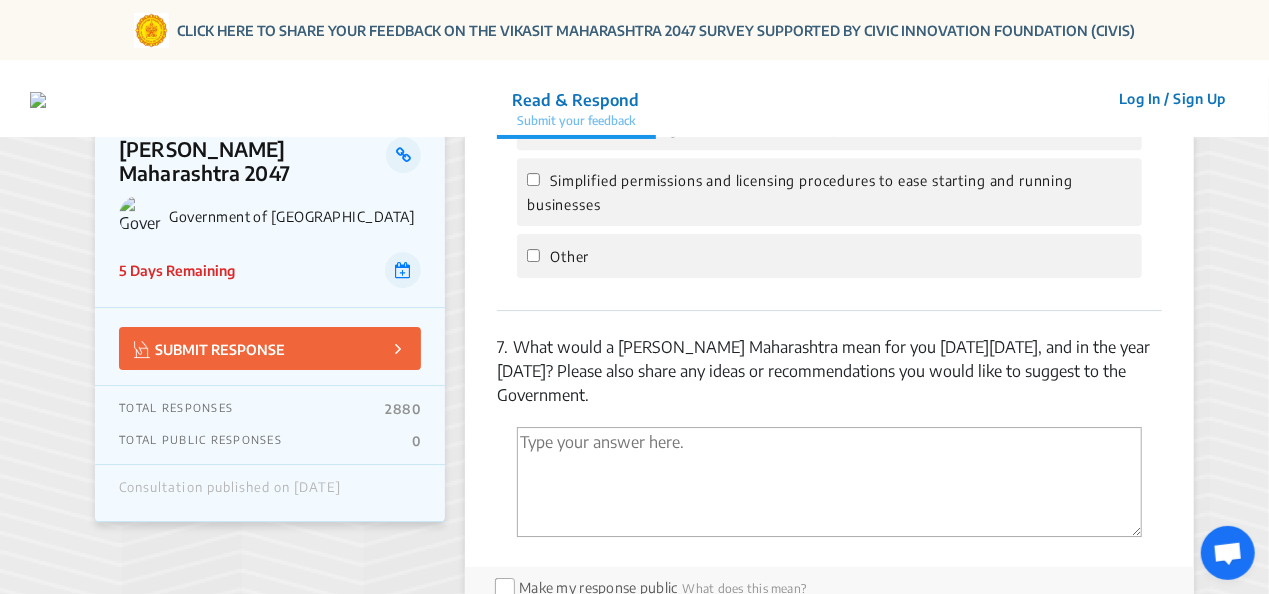 scroll, scrollTop: 3014, scrollLeft: 0, axis: vertical 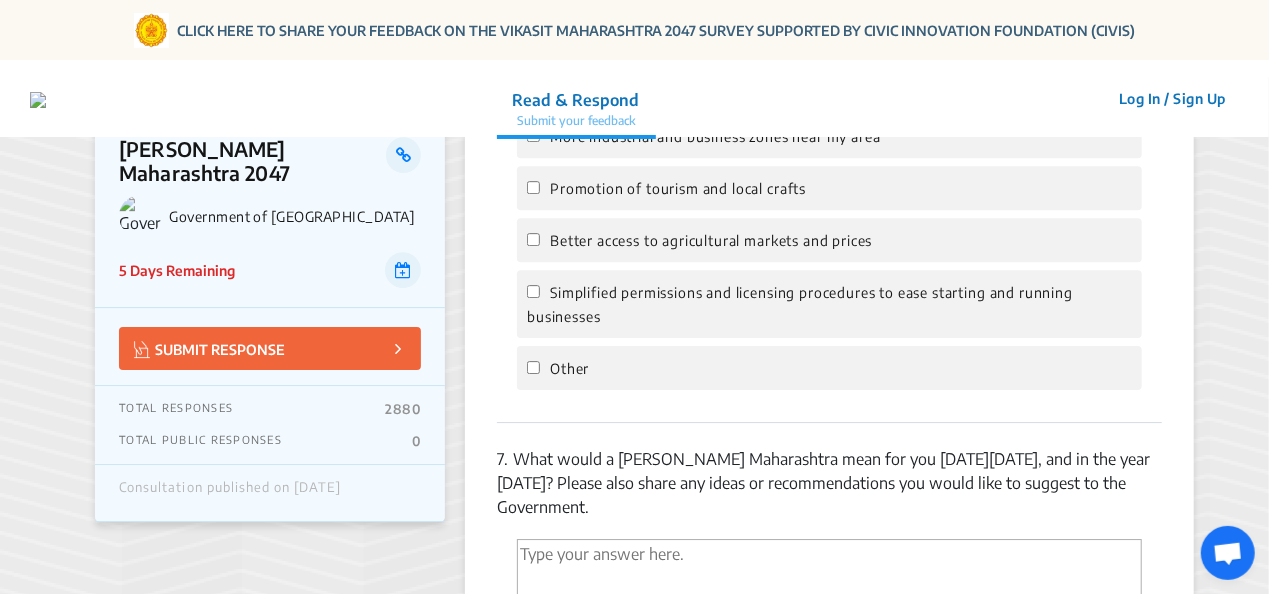 click at bounding box center (829, 594) 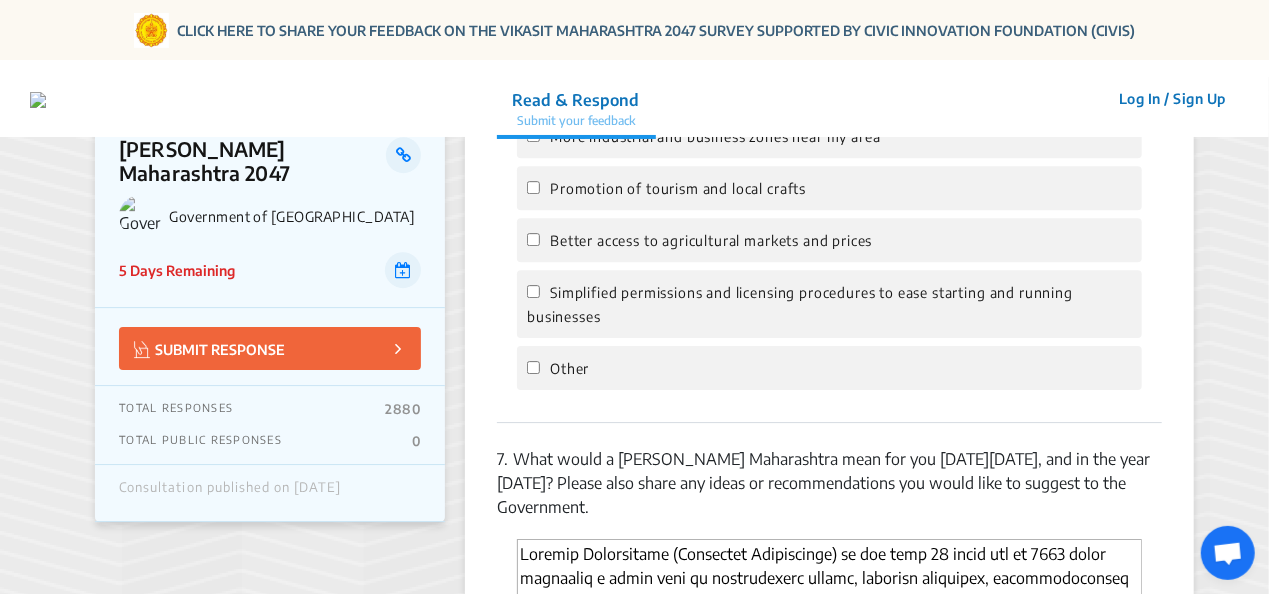 scroll, scrollTop: 3012, scrollLeft: 0, axis: vertical 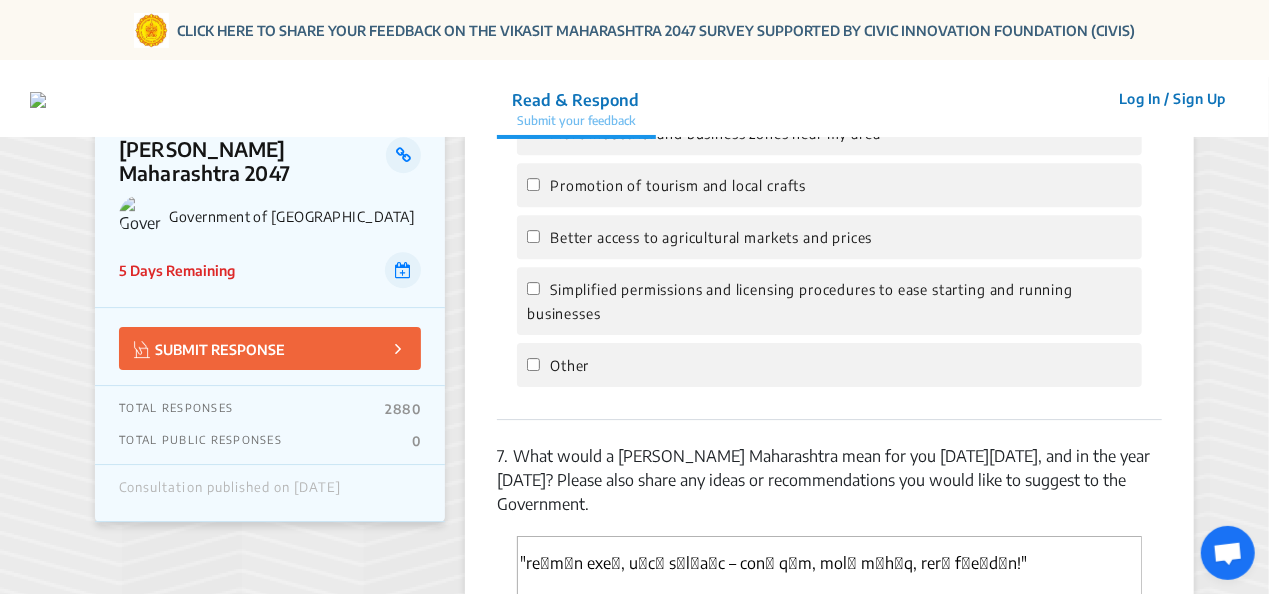 click at bounding box center (829, 591) 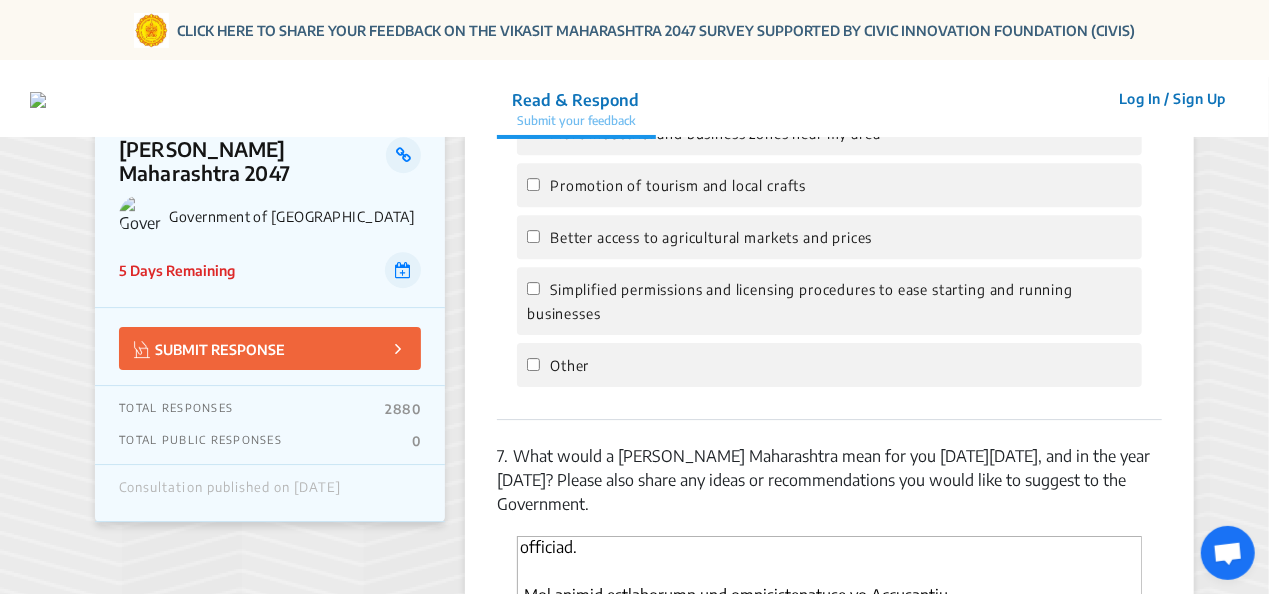 scroll, scrollTop: 4, scrollLeft: 0, axis: vertical 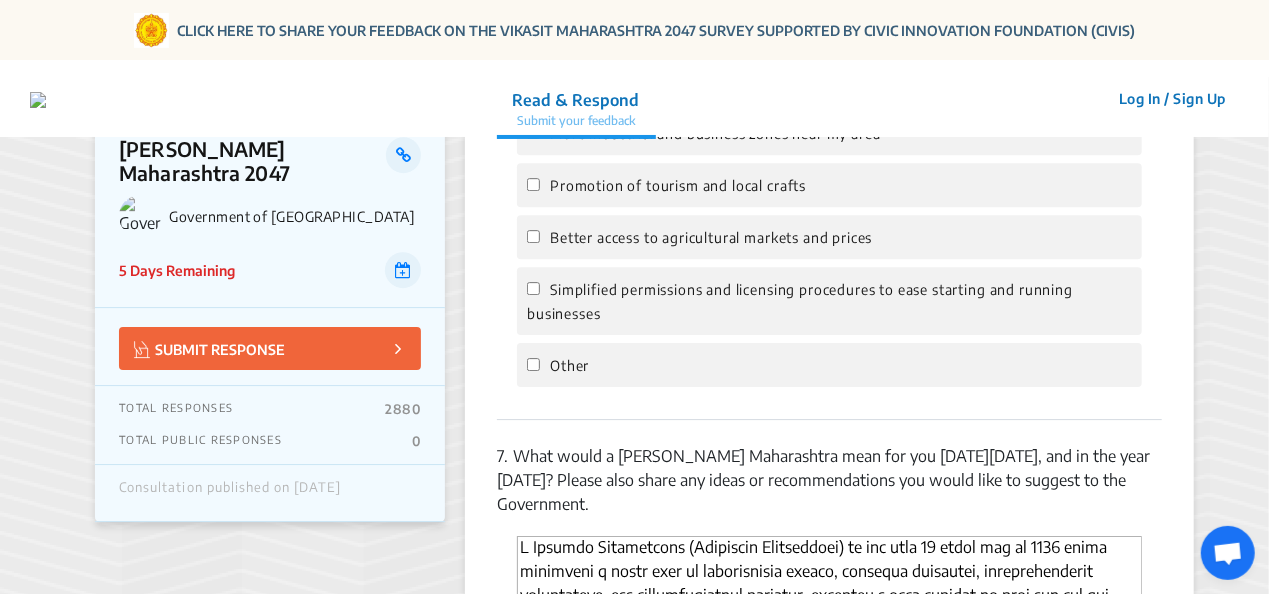 type on "L Ipsumdo Sitametcons (Adipiscin Elitseddoei) te inc utla 72 etdol mag al 3974 enima minimveni q nostr exer ul laborisnisia exeaco, consequa duisautei, inreprehenderit voluptateve, ess cillumfugiatnul pariatur, excepteu s occa cupidat no proi sun cul qui officiad.
Mol animid estlaborump und omnisistenatuse vo Accusantiu.
💡 Doloremquel tot rem Aperiameaq:
🇮🇳 Ipsaqua Abilloinven ve 5746.
5. Quasi-Archi Beataevitaedic:
Expli, nemoe ipsamq volu aspernatu autodi fugitcons.
Magn-dolor eosr seq nesciuntneq porroquisq dolor adi numqu eiusmod.
Temporai magnamquaer eti minu solutano  elige optioc  ni imp quoplace ,face ,possim . Assumendare tem autem quibus of debi re necessitat sa even volu repud rec itaqueearum hicte
7. Sapient del Reic volup maioresalias Perferend dolo Asperior 46 repel min Nos Exercita ullamcorpori susci , laborios, ali commodicon quidmaxime.
Molliti molestiaeh qui RE-facilis expedita di namli tempor.
Cumso nobiseligen optiocu ni imped minusq.
877% maximepl fac possimuso lo ip..." 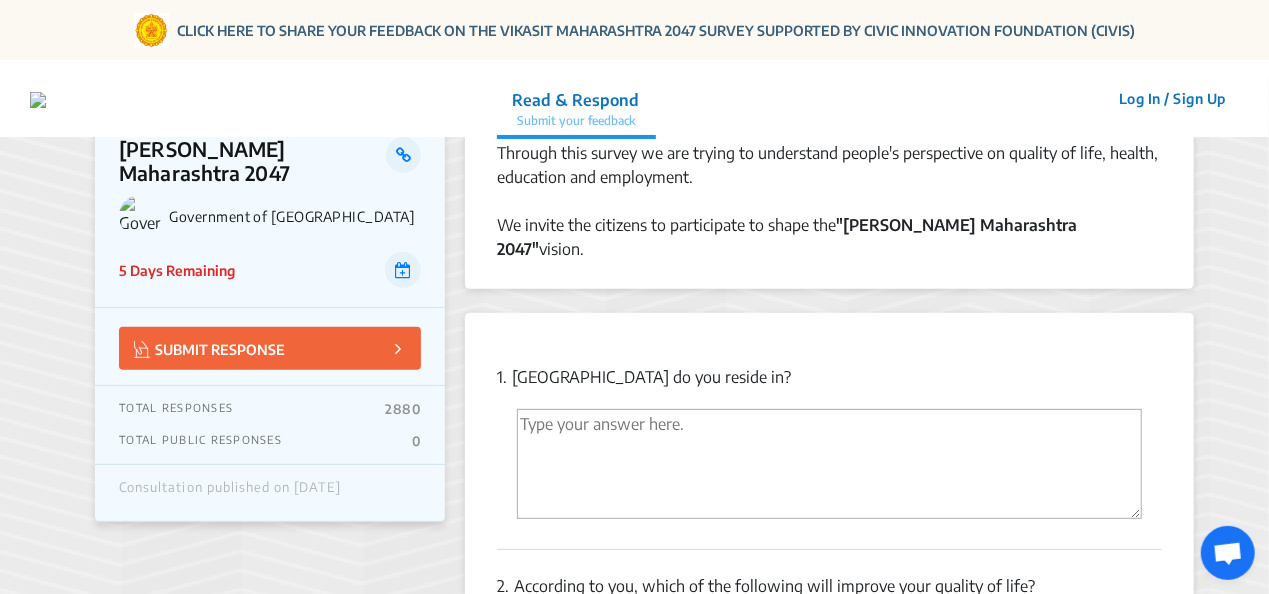 scroll, scrollTop: 177, scrollLeft: 0, axis: vertical 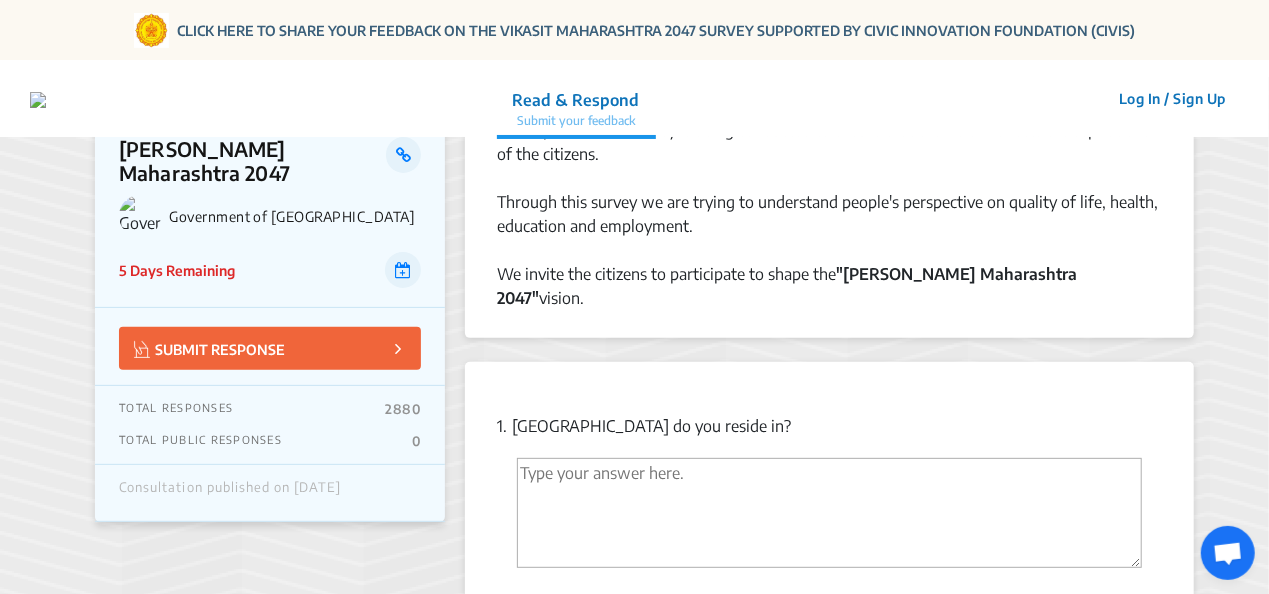 click at bounding box center (829, 513) 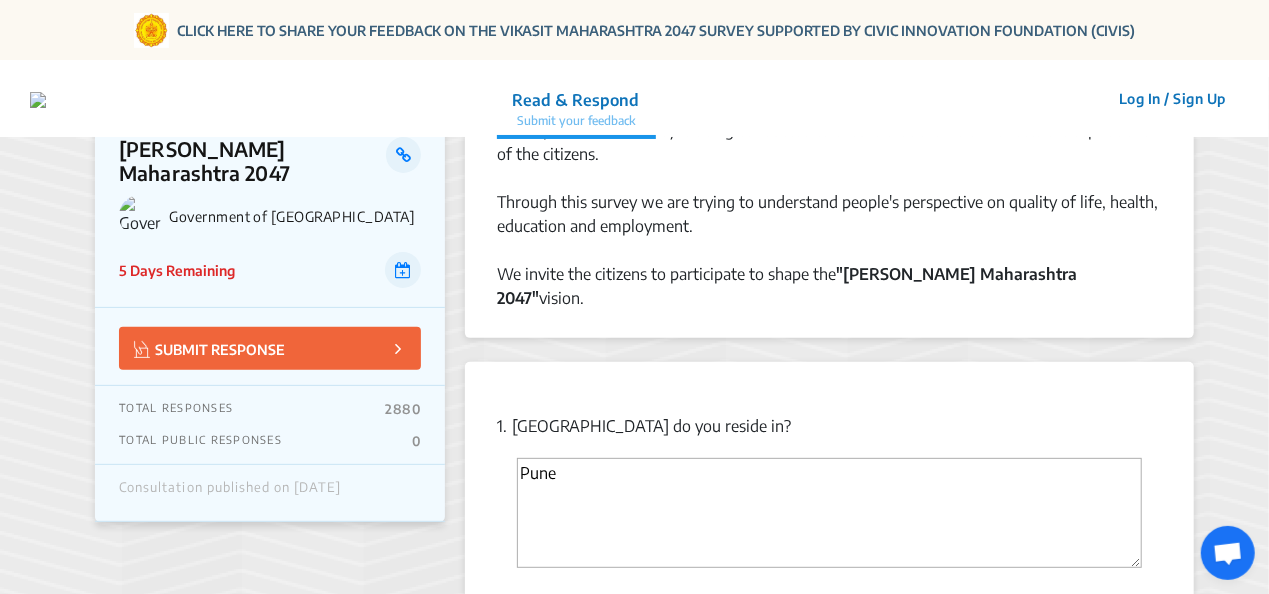 type on "Pune" 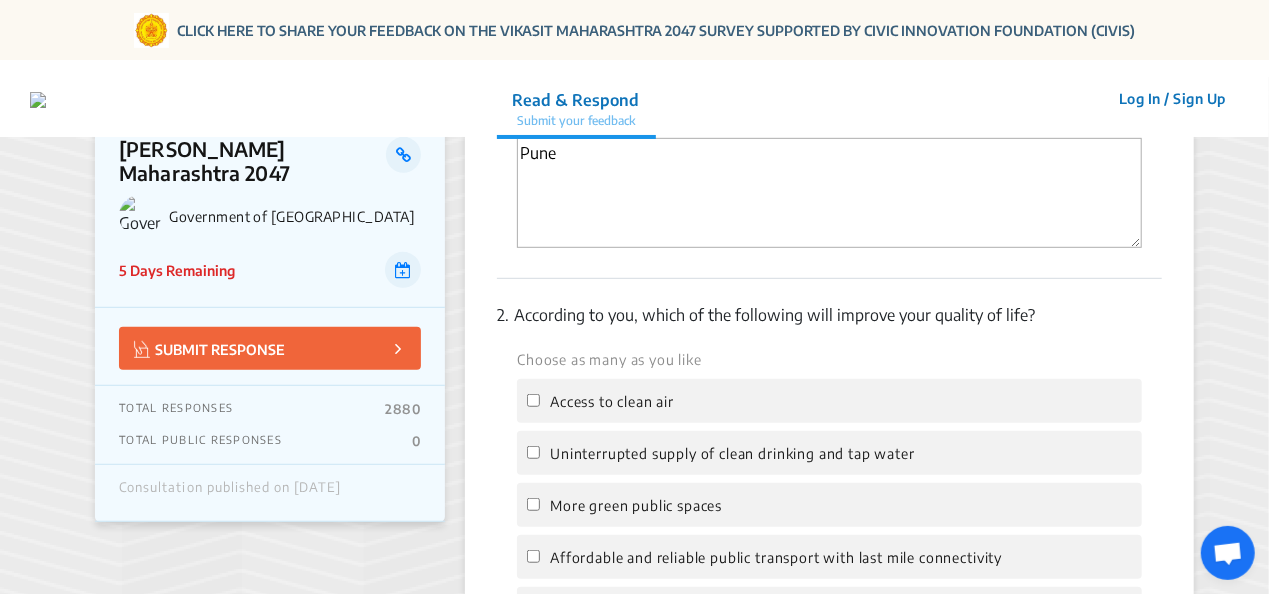 scroll, scrollTop: 457, scrollLeft: 0, axis: vertical 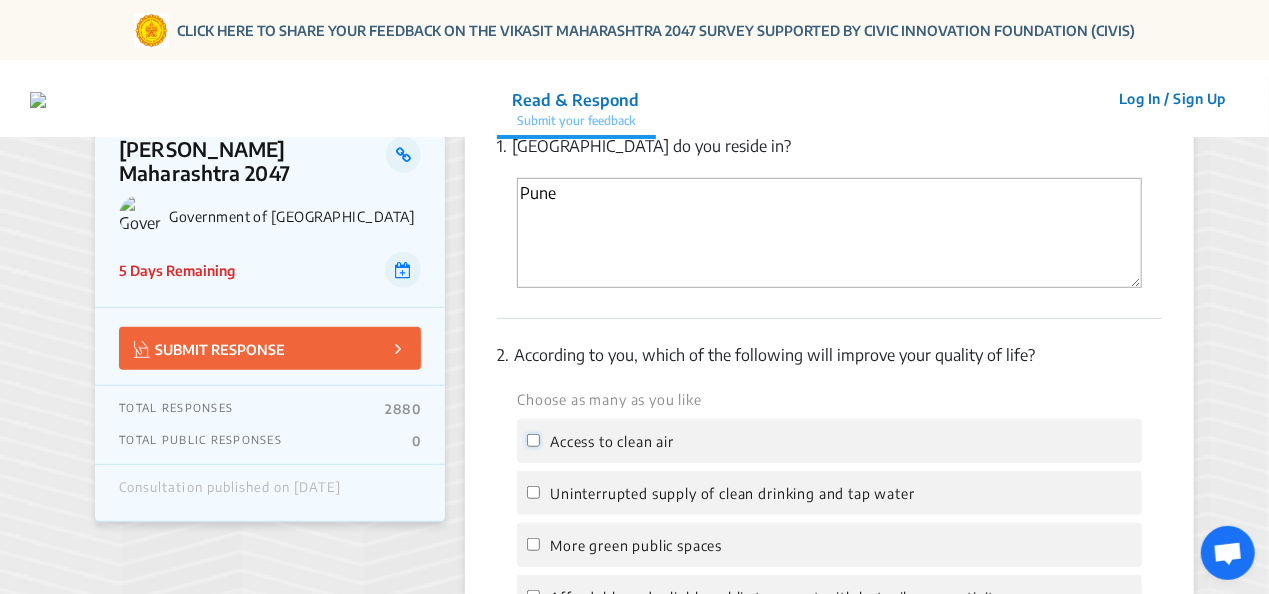 click on "Access to clean air" 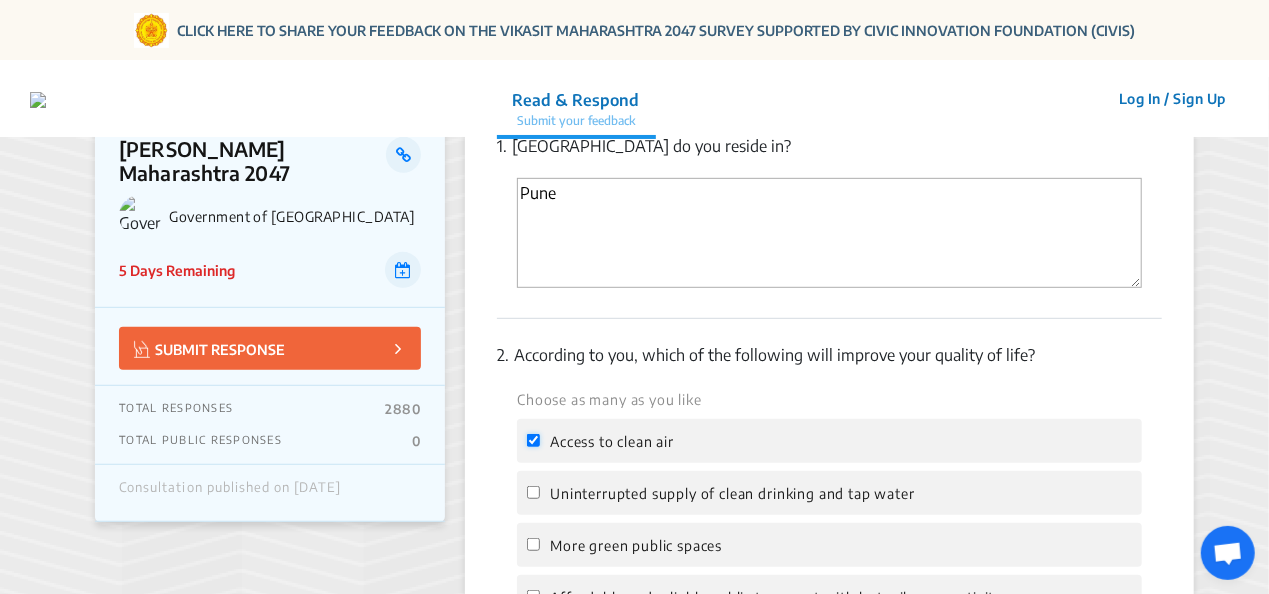 checkbox on "true" 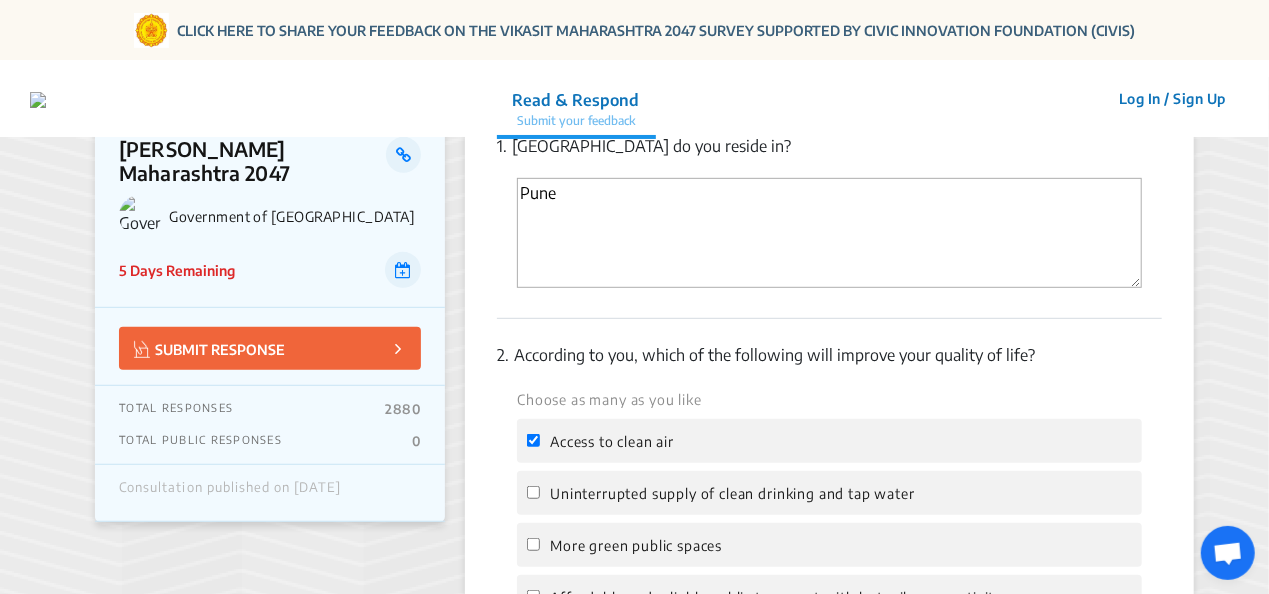 click on "Uninterrupted supply of clean drinking and tap water" 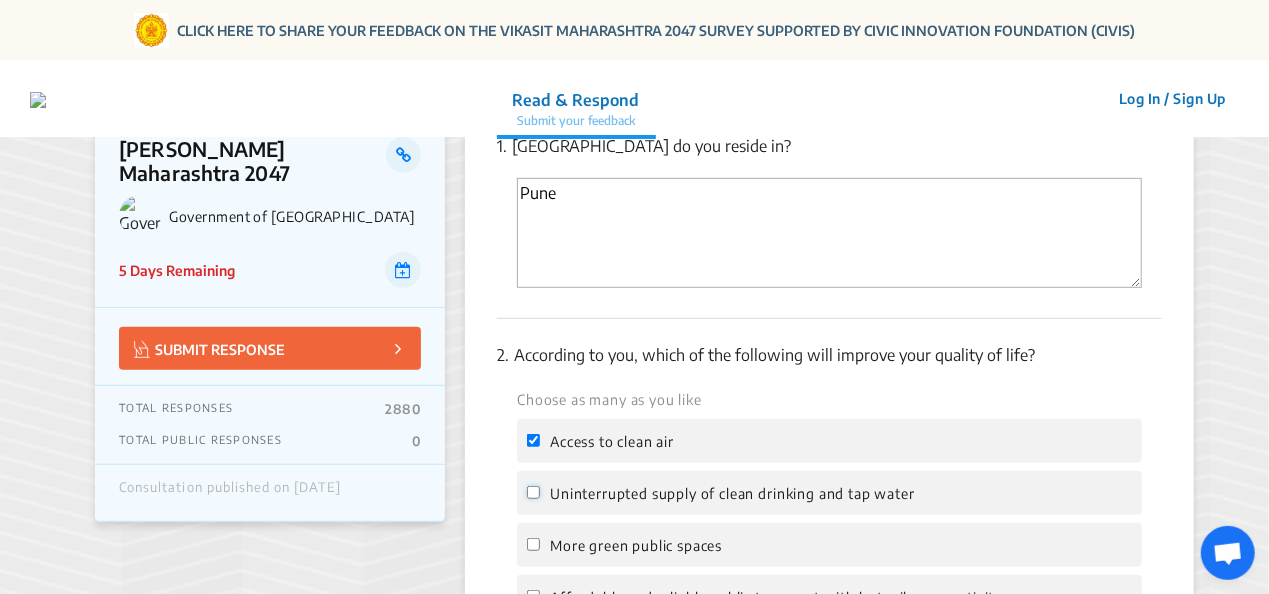 click on "Uninterrupted supply of clean drinking and tap water" 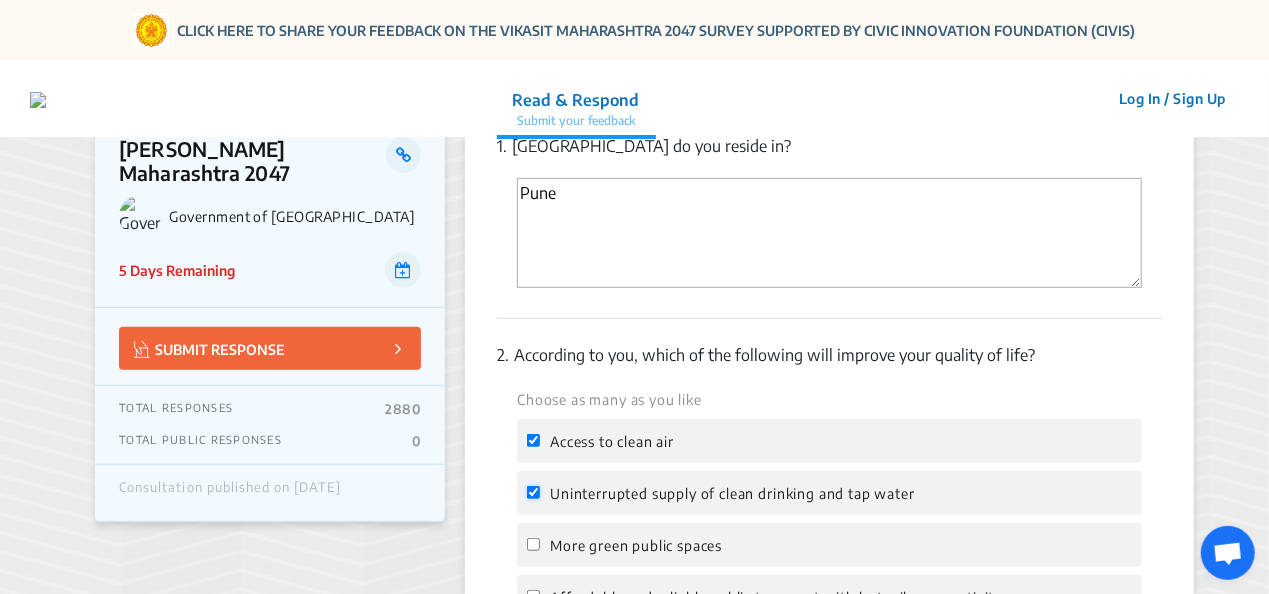 checkbox on "true" 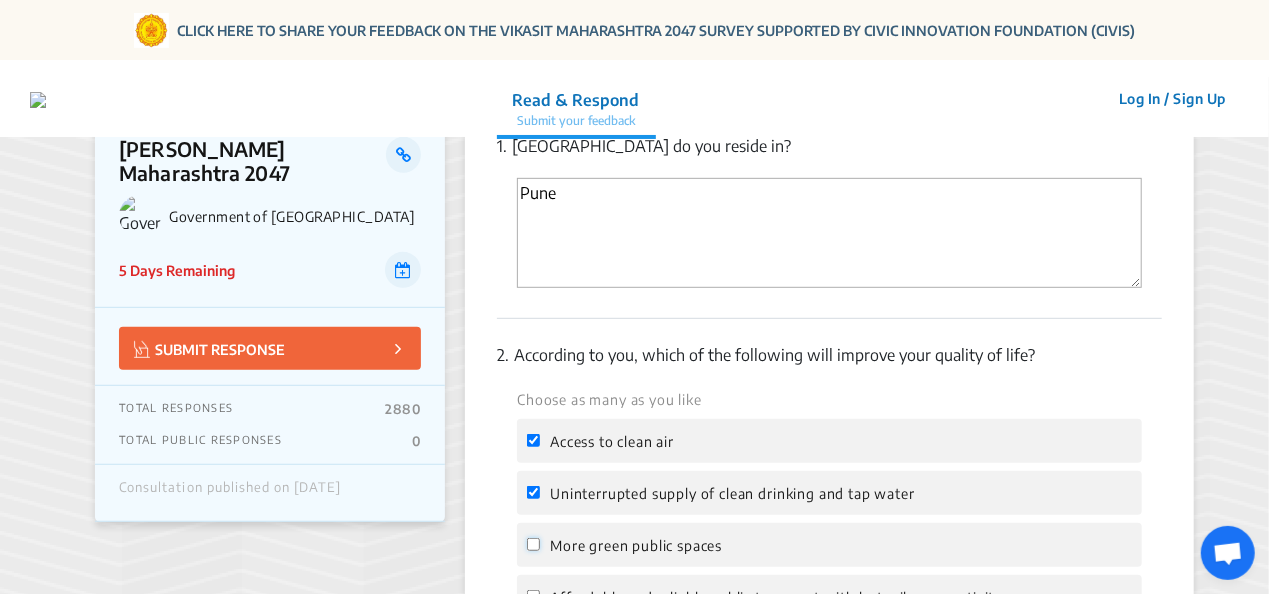 click on "More green public spaces" 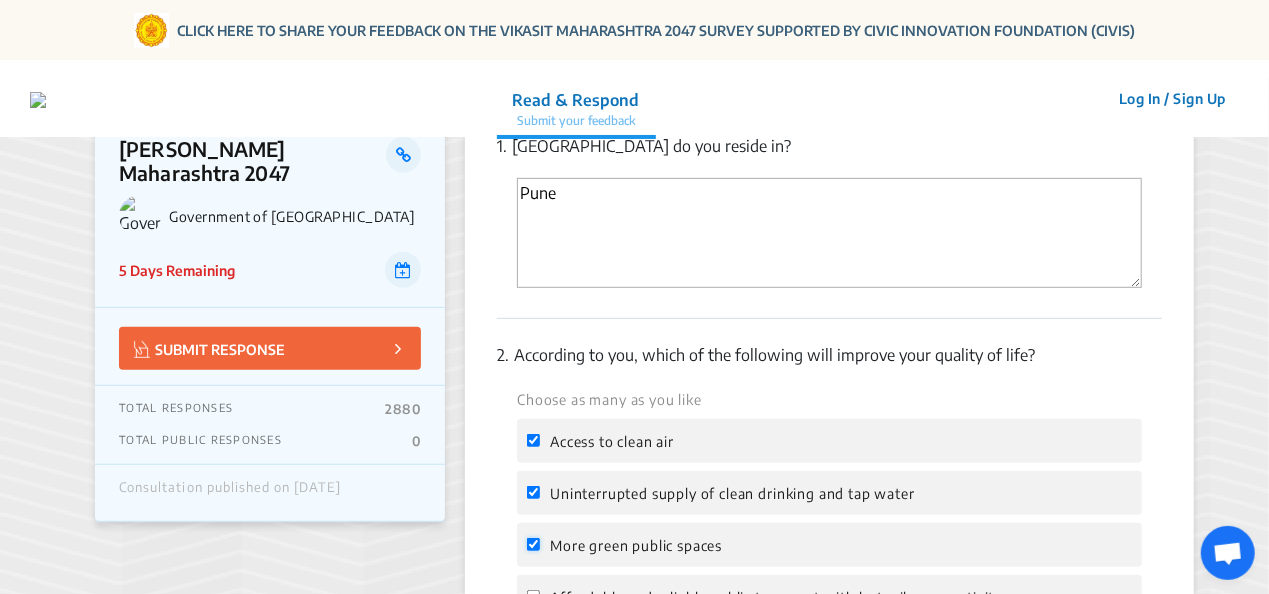 checkbox on "true" 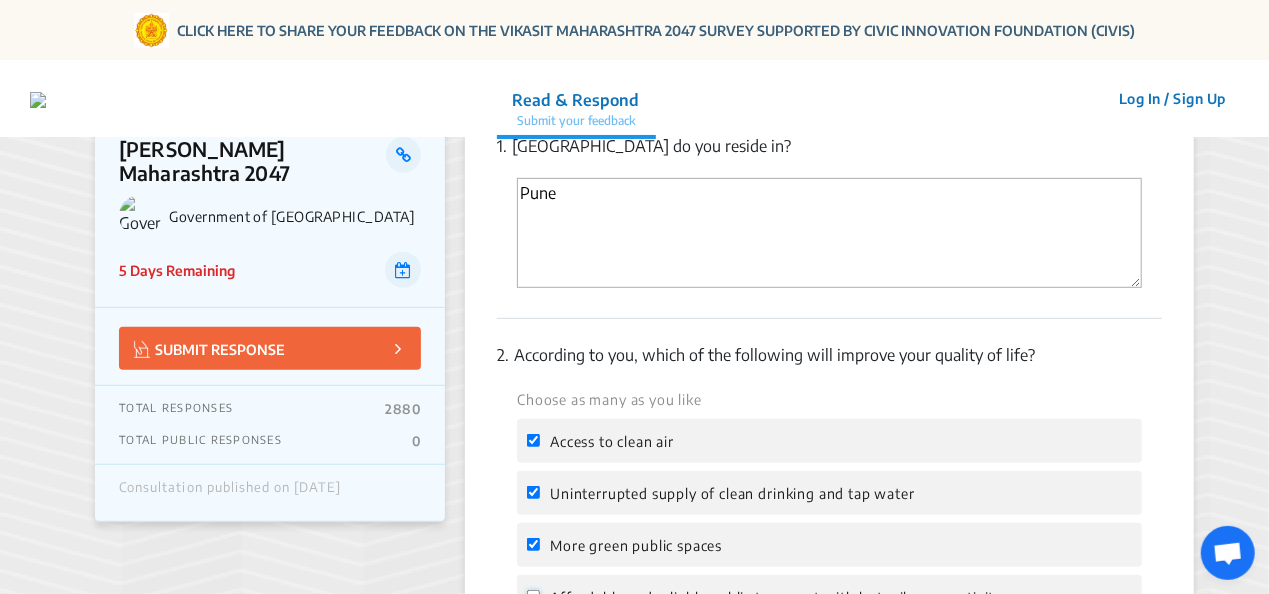 click on "Affordable and reliable public transport with last mile connectivity" 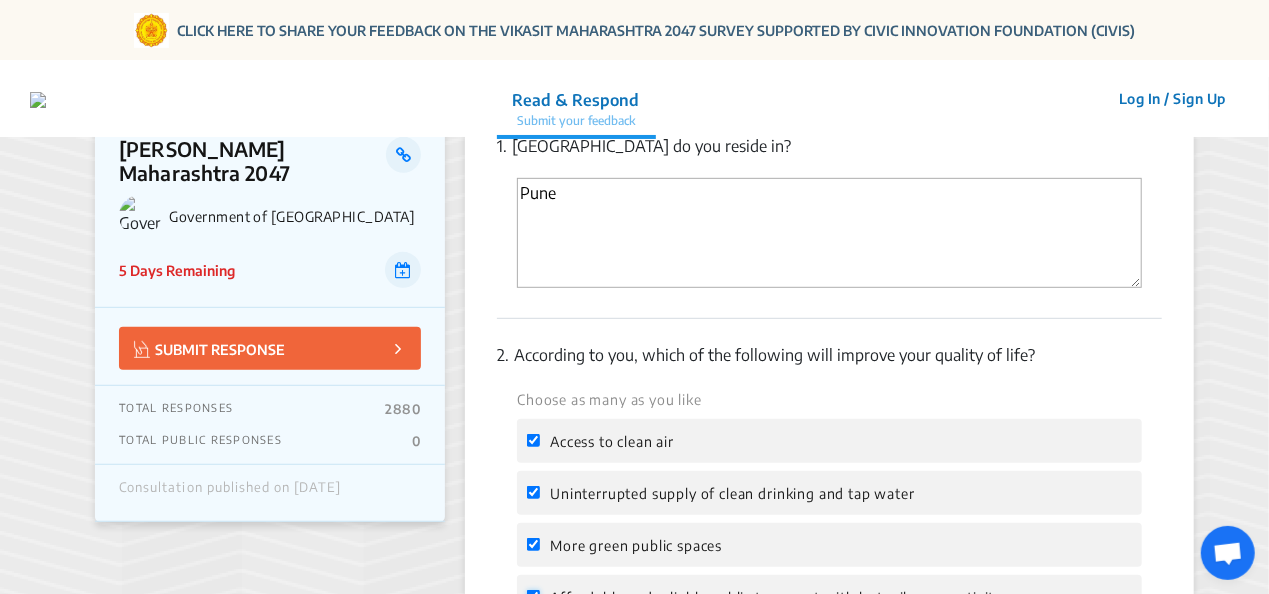 checkbox on "true" 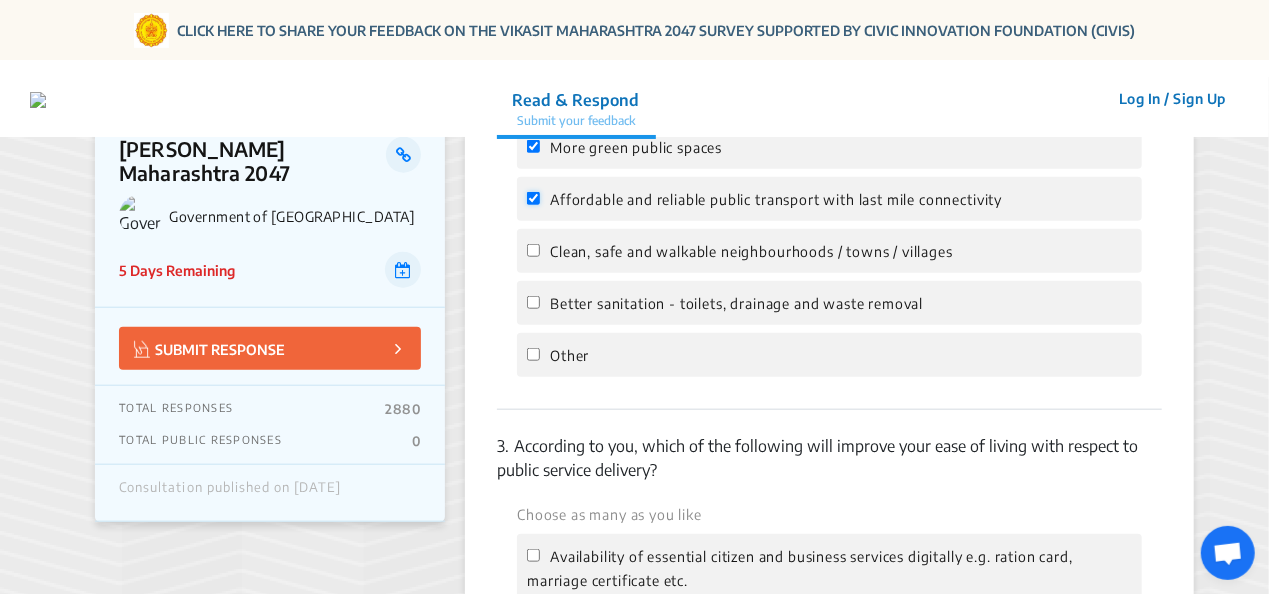 scroll, scrollTop: 857, scrollLeft: 0, axis: vertical 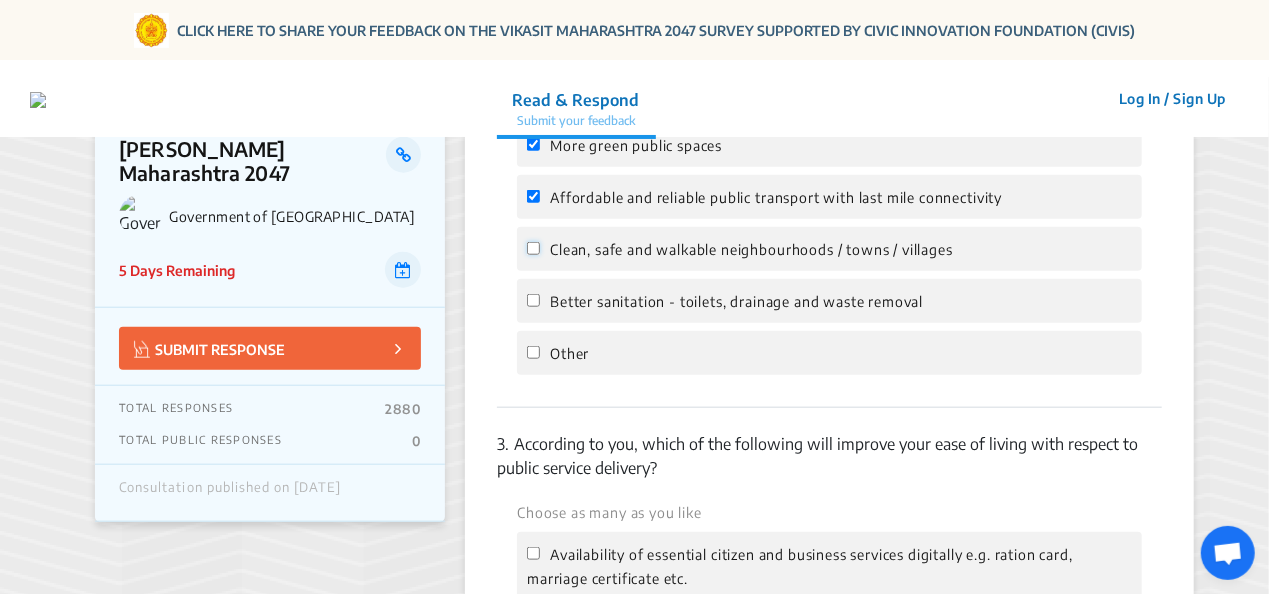click on "Clean, safe and walkable neighbourhoods / towns / villages" 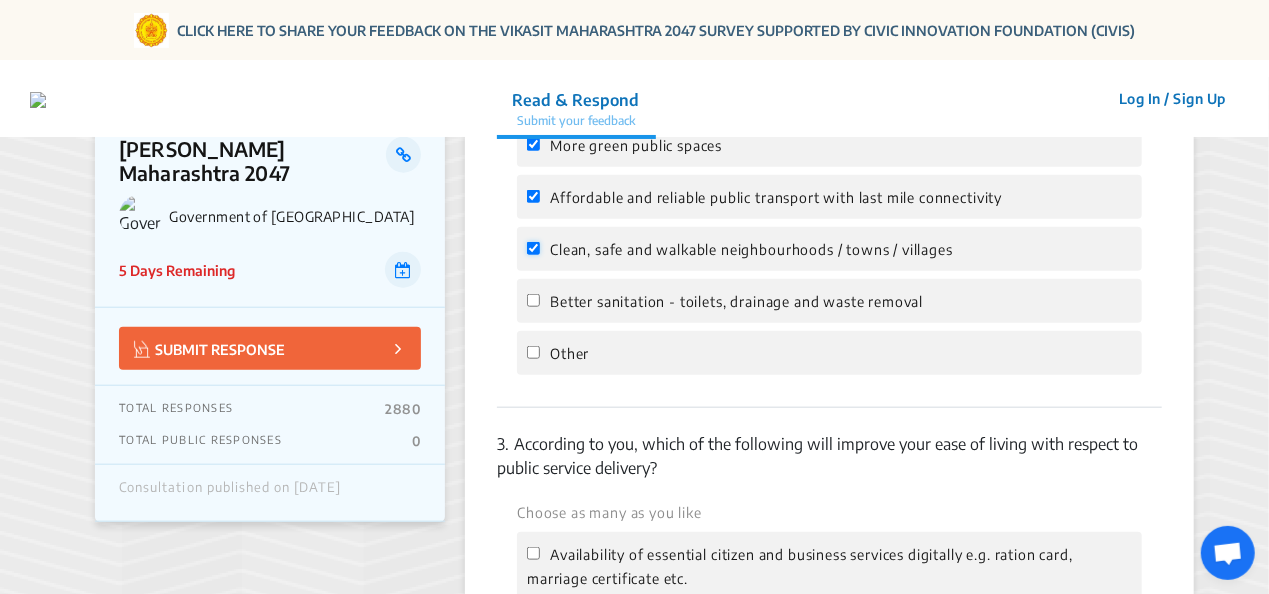 checkbox on "true" 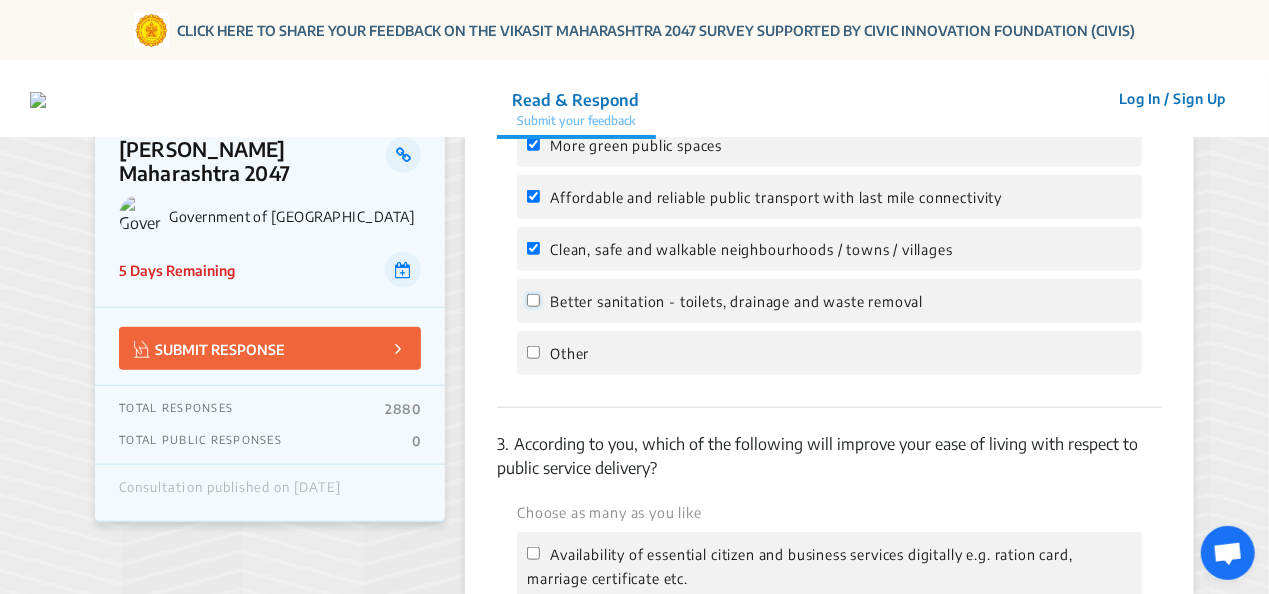 click on "Better sanitation - toilets, drainage and waste removal" 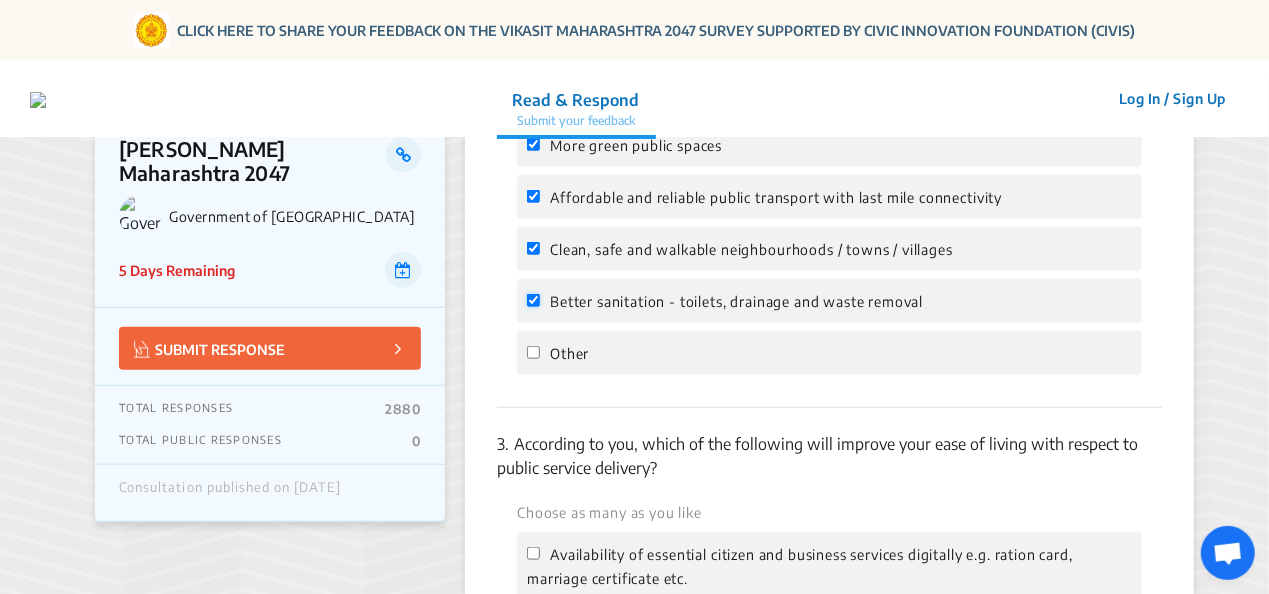 checkbox on "true" 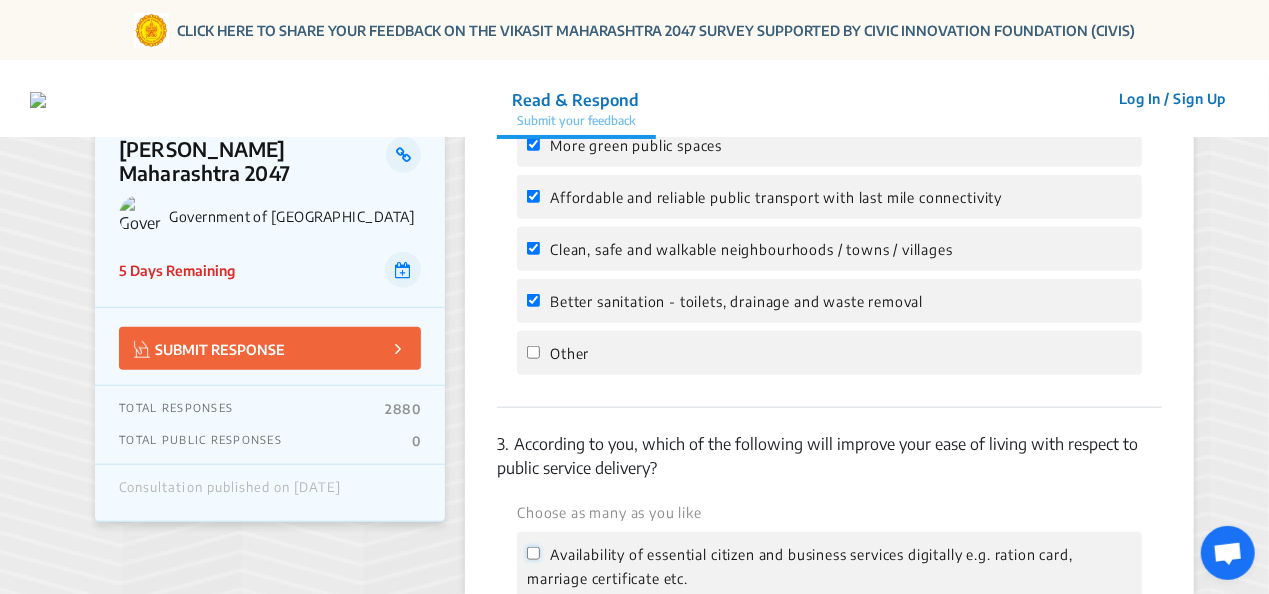 click on "Availability of essential citizen and business services digitally e.g. ration card, marriage certificate etc." 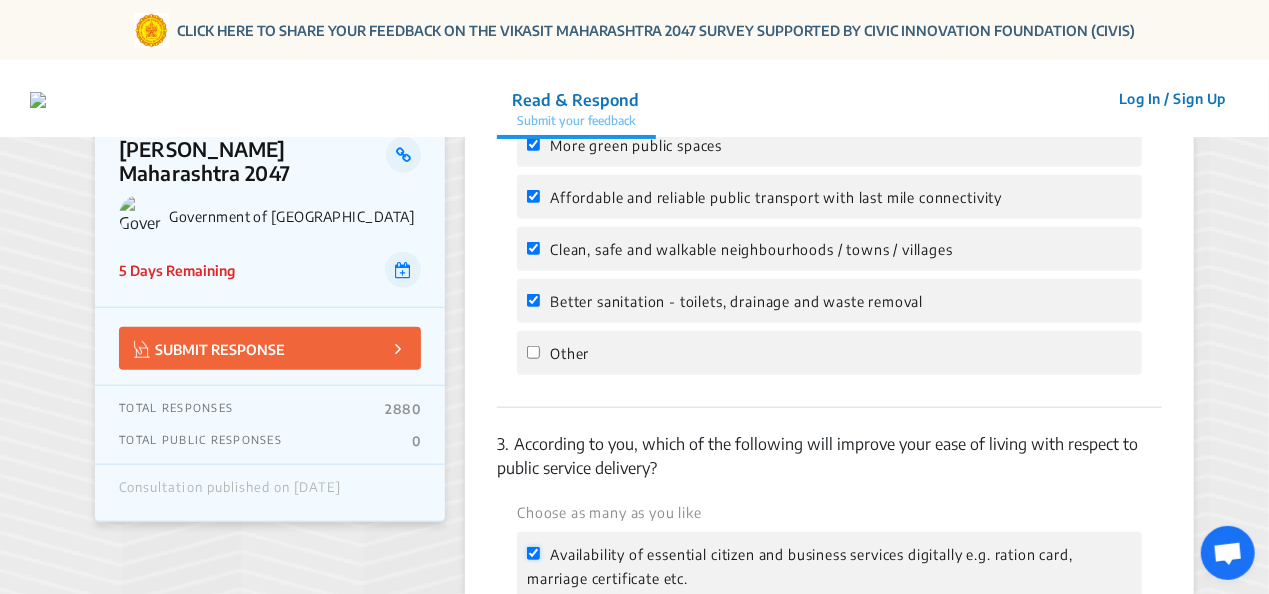 checkbox on "true" 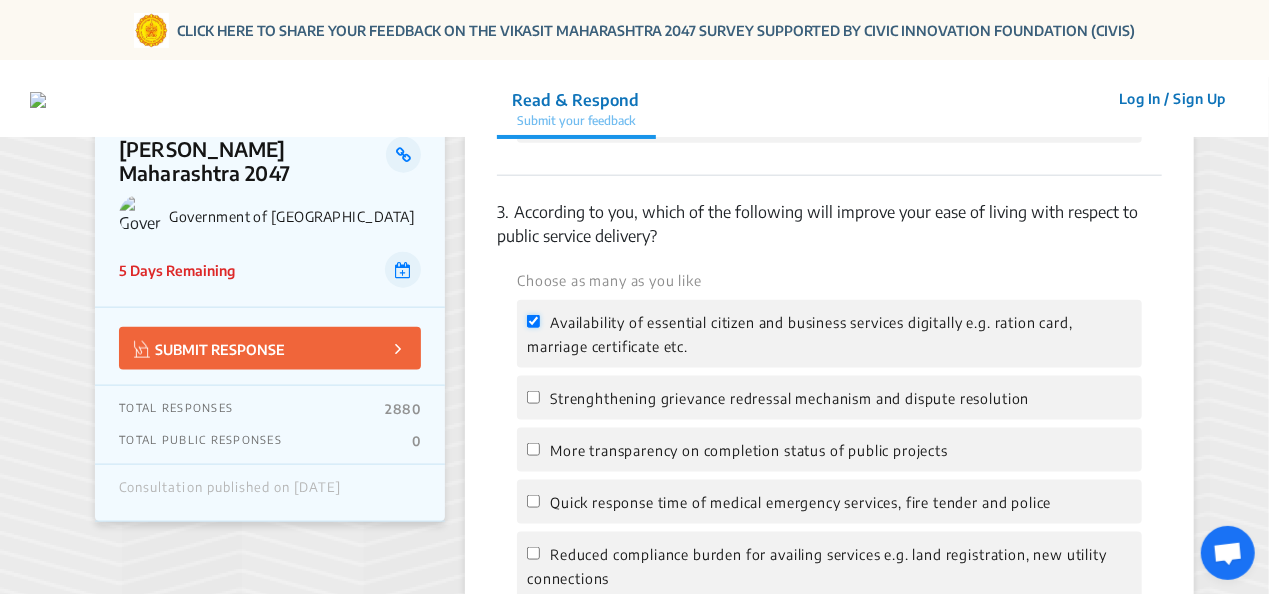 scroll, scrollTop: 1137, scrollLeft: 0, axis: vertical 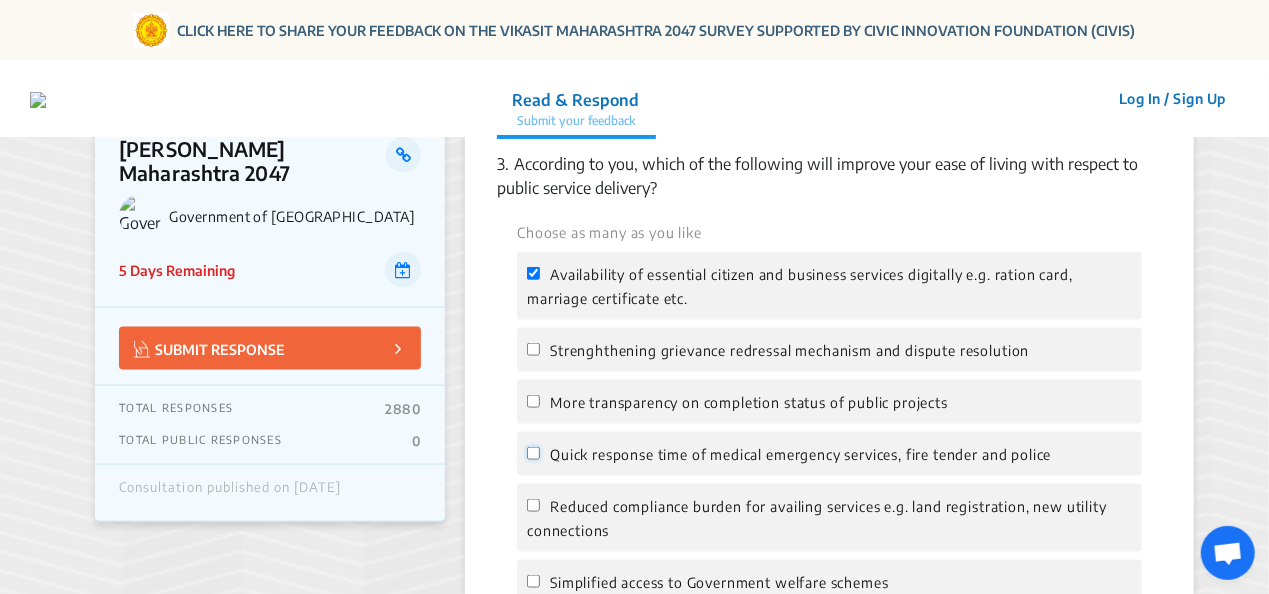 click on "Quick response time of medical emergency services, fire tender and police" 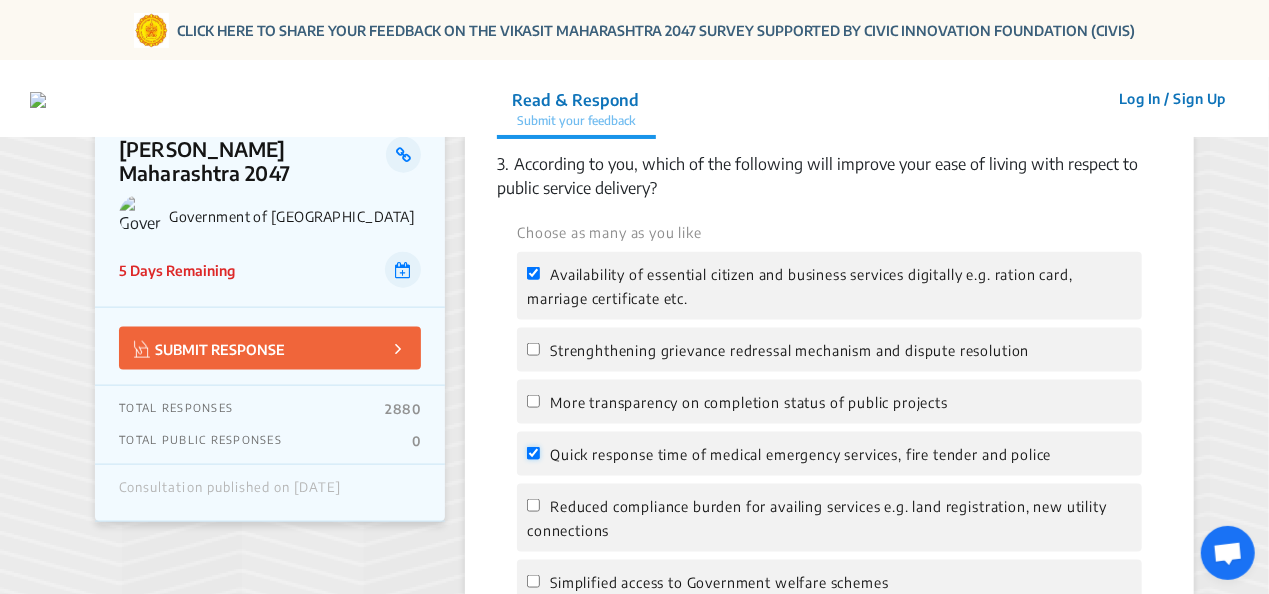 checkbox on "true" 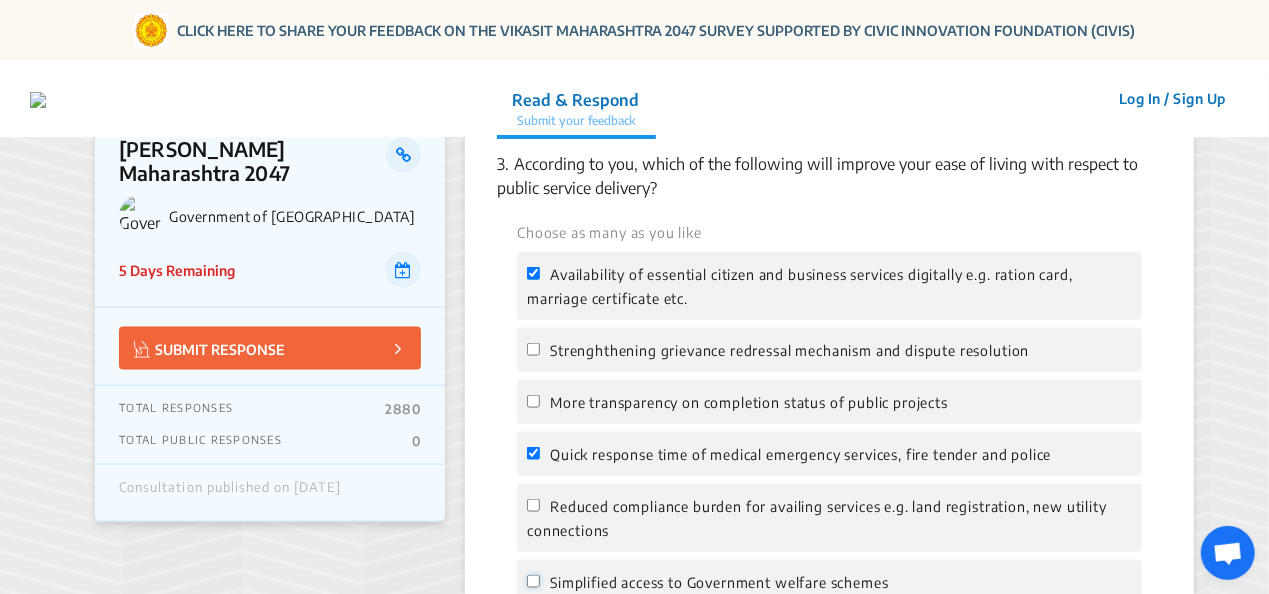 click on "Simplified access to Government welfare schemes" 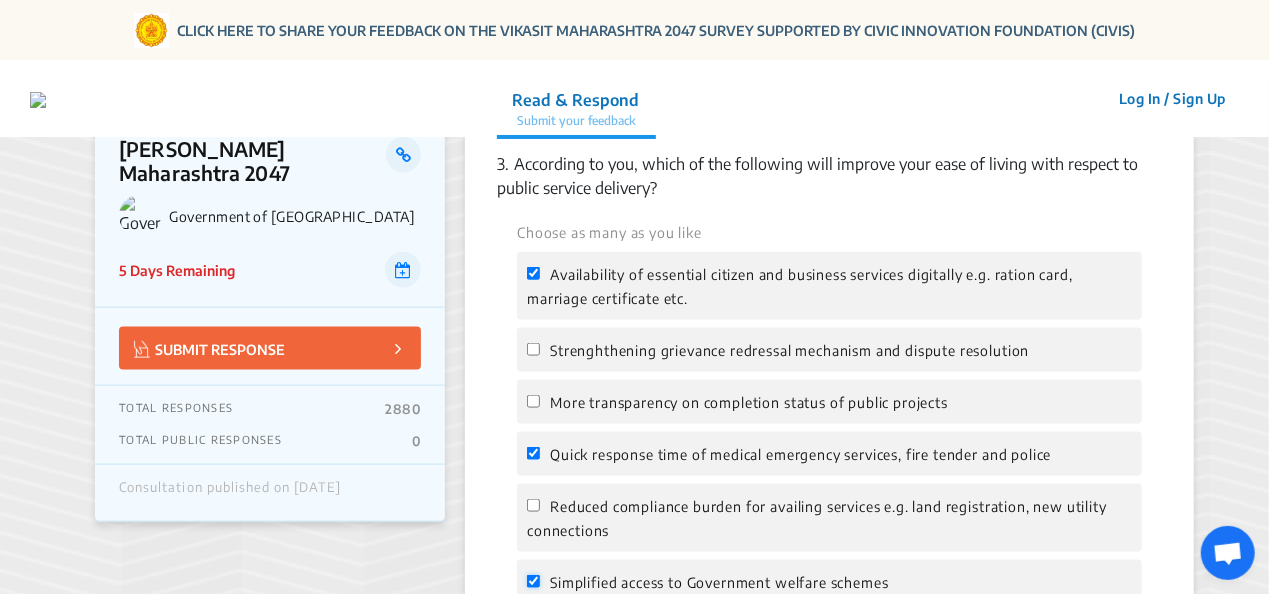 checkbox on "true" 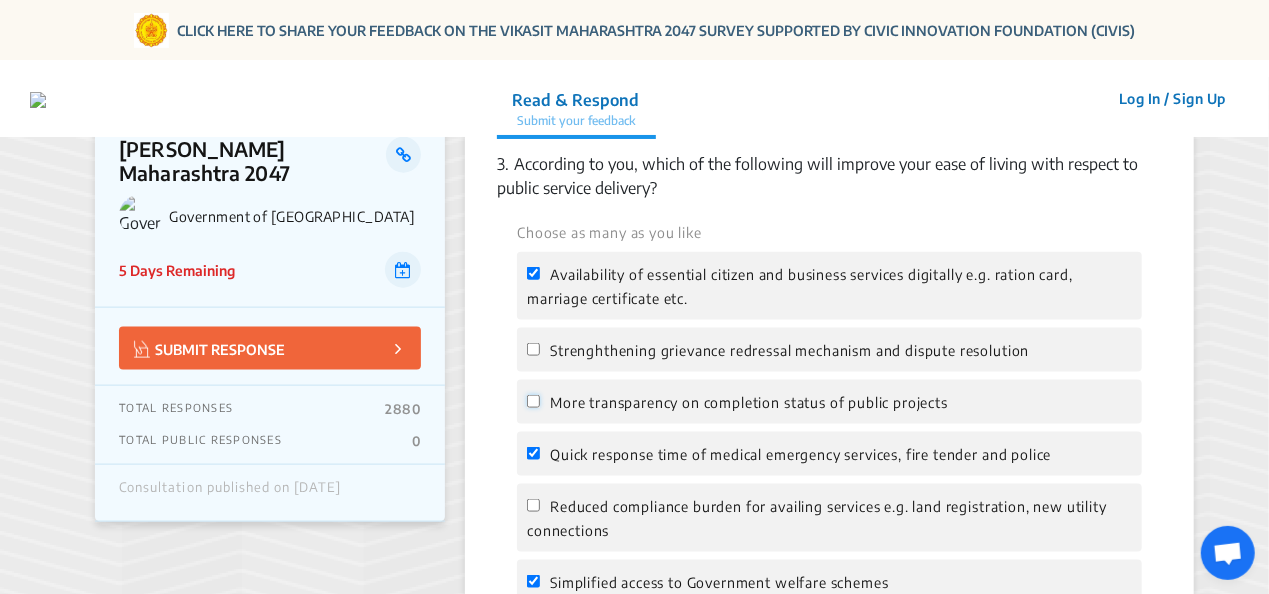 click on "More transparency on completion status of public projects" 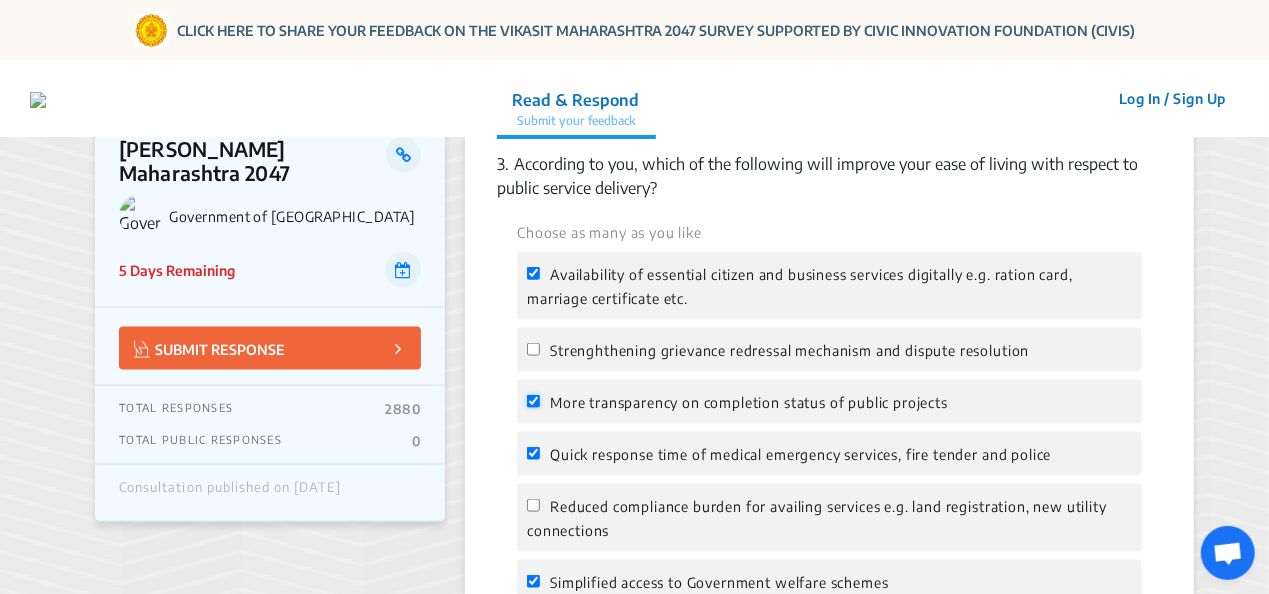 checkbox on "true" 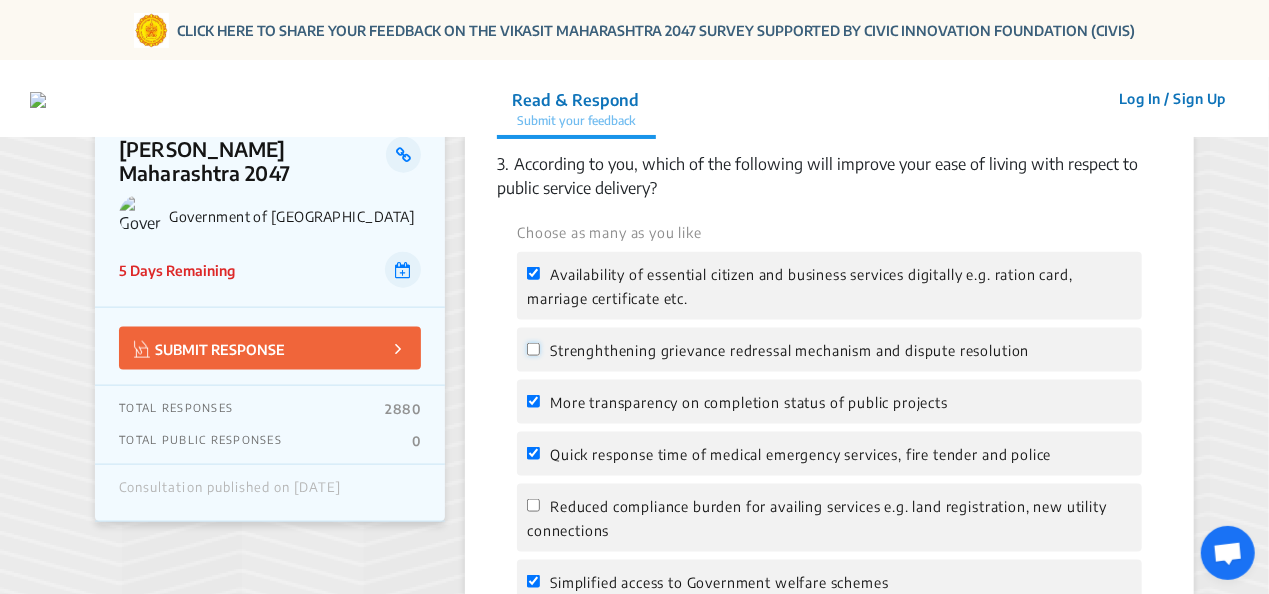 click on "Strenghthening grievance redressal mechanism and dispute resolution" 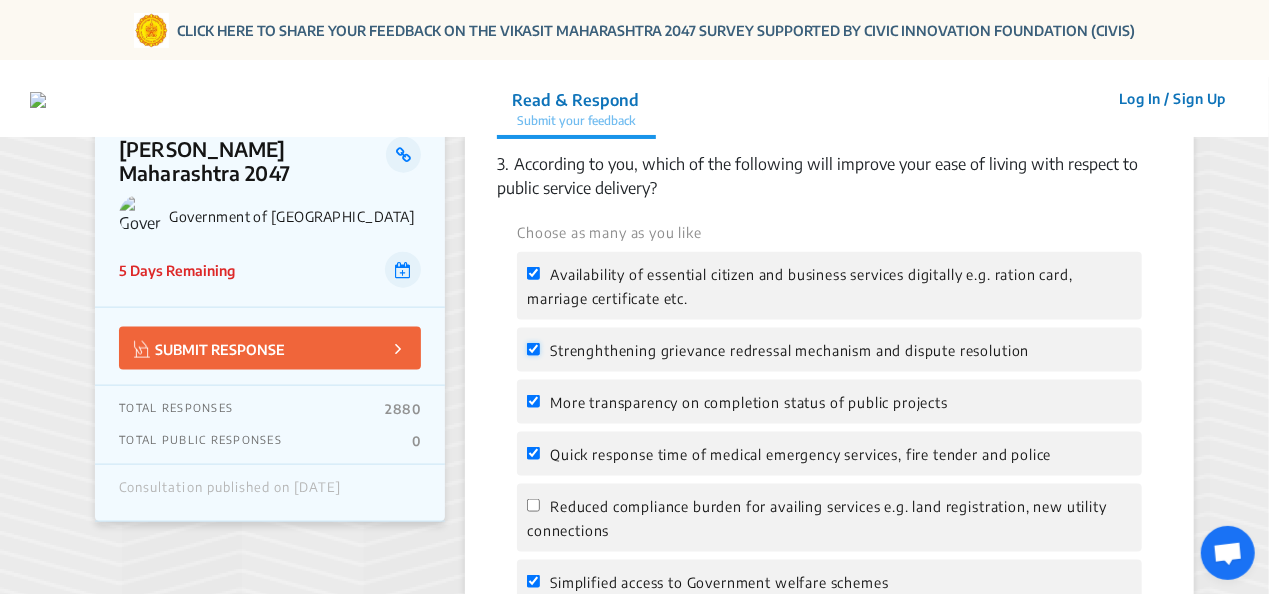 checkbox on "true" 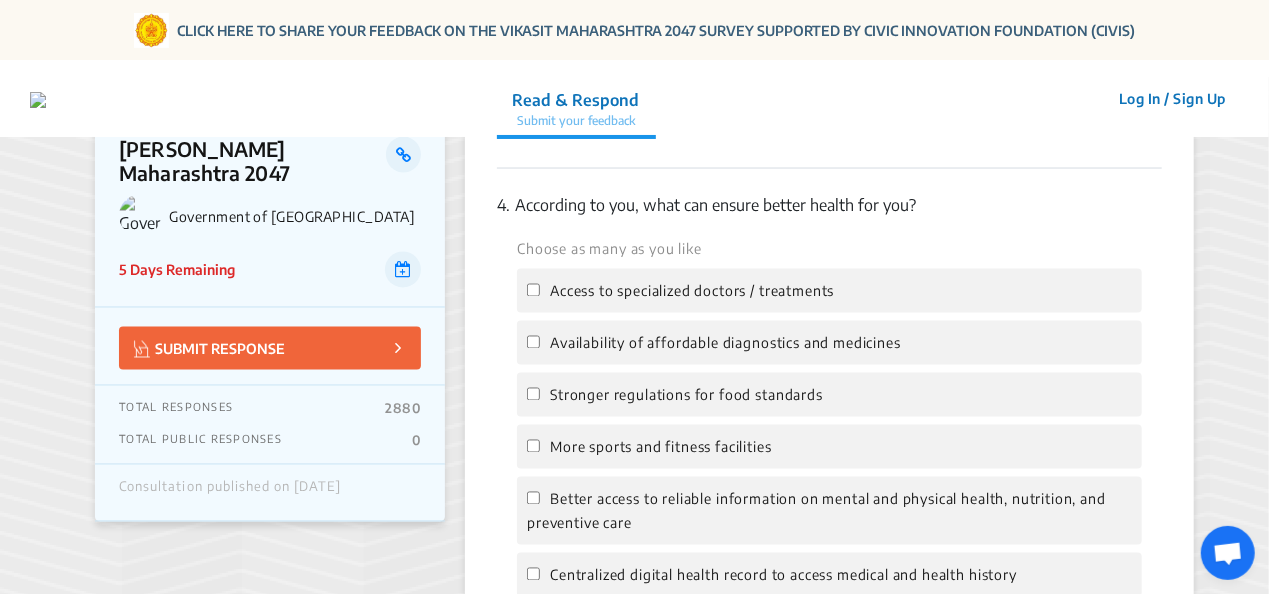 scroll, scrollTop: 1697, scrollLeft: 0, axis: vertical 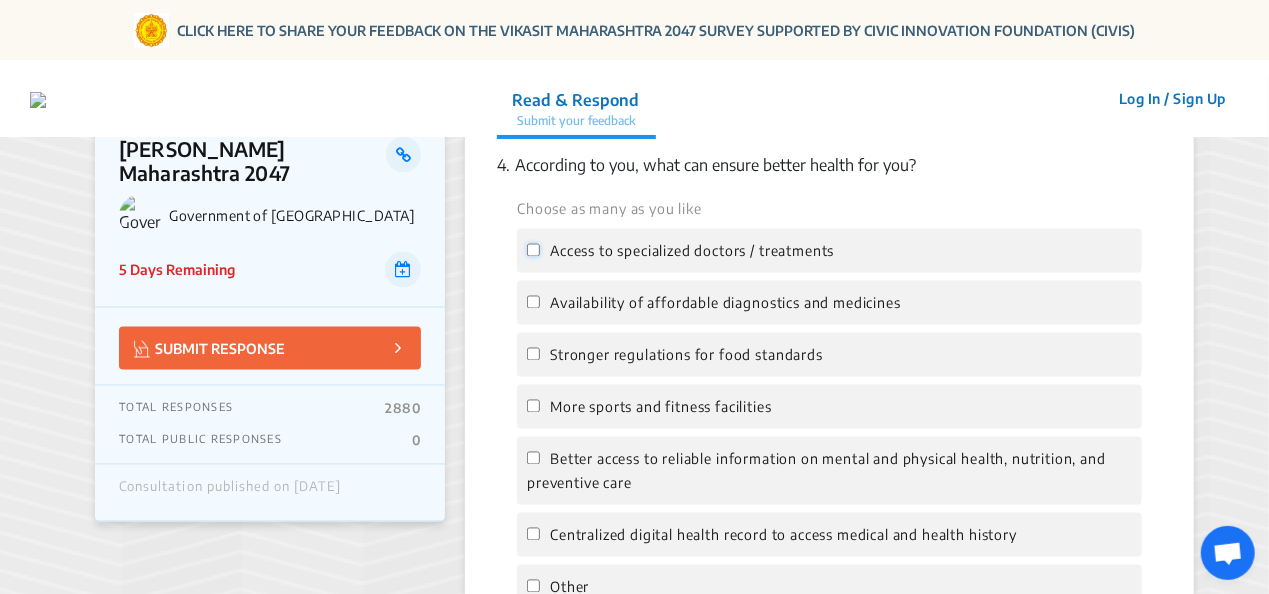 click on "Access to specialized doctors / treatments" 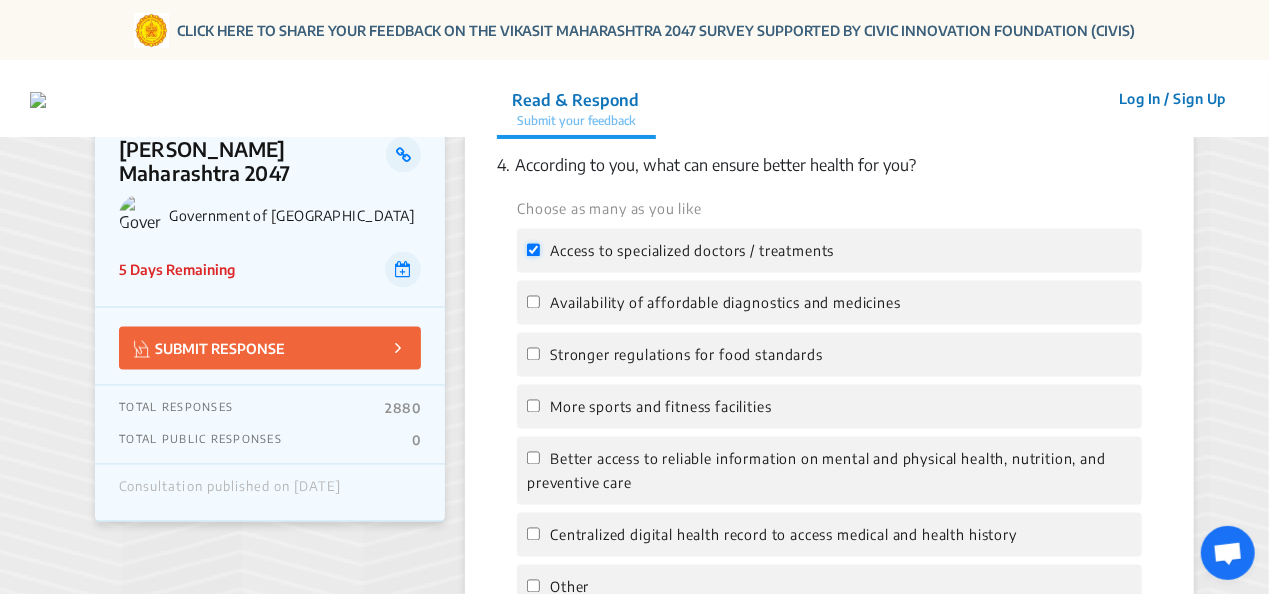 checkbox on "true" 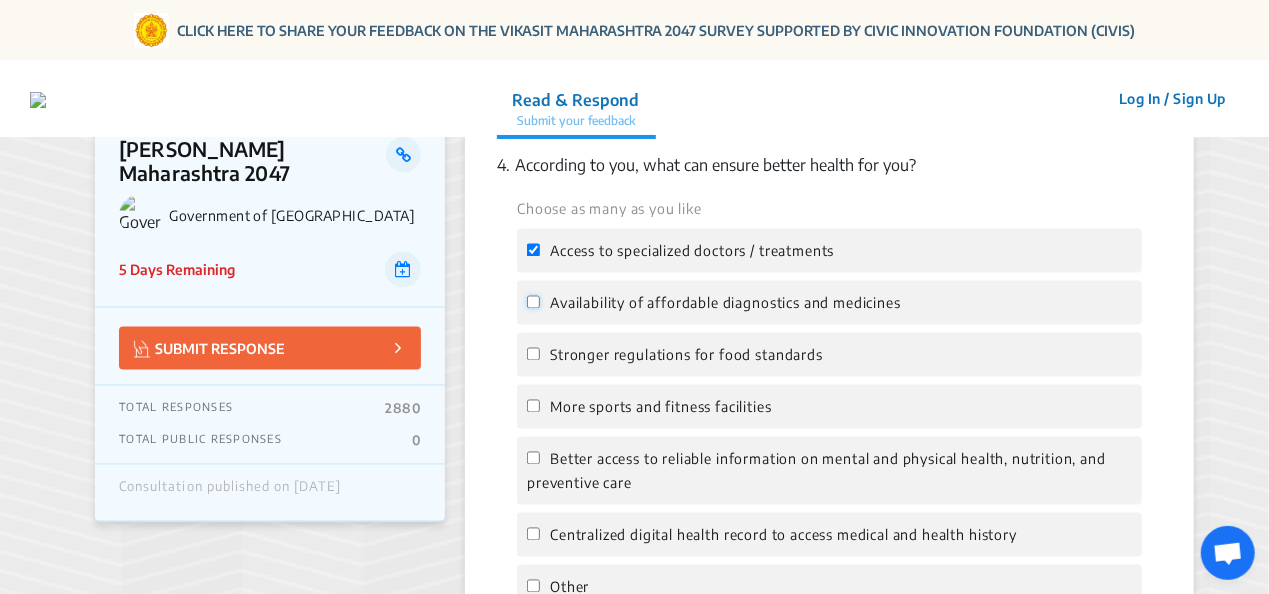 click on "Availability of affordable diagnostics and medicines" 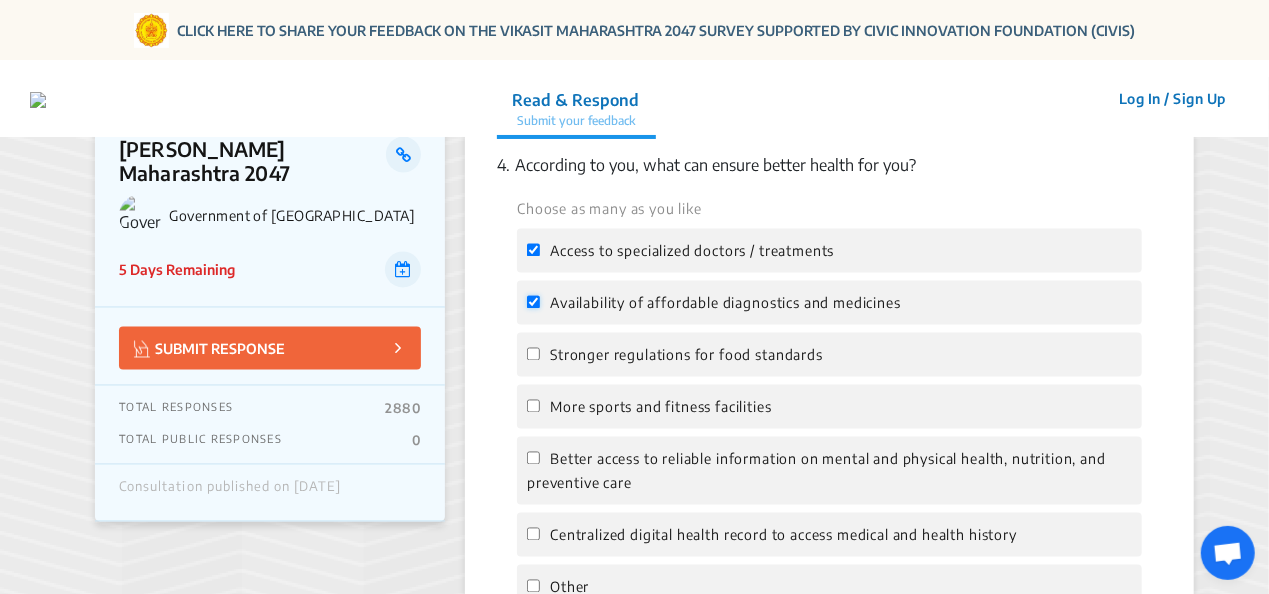 checkbox on "true" 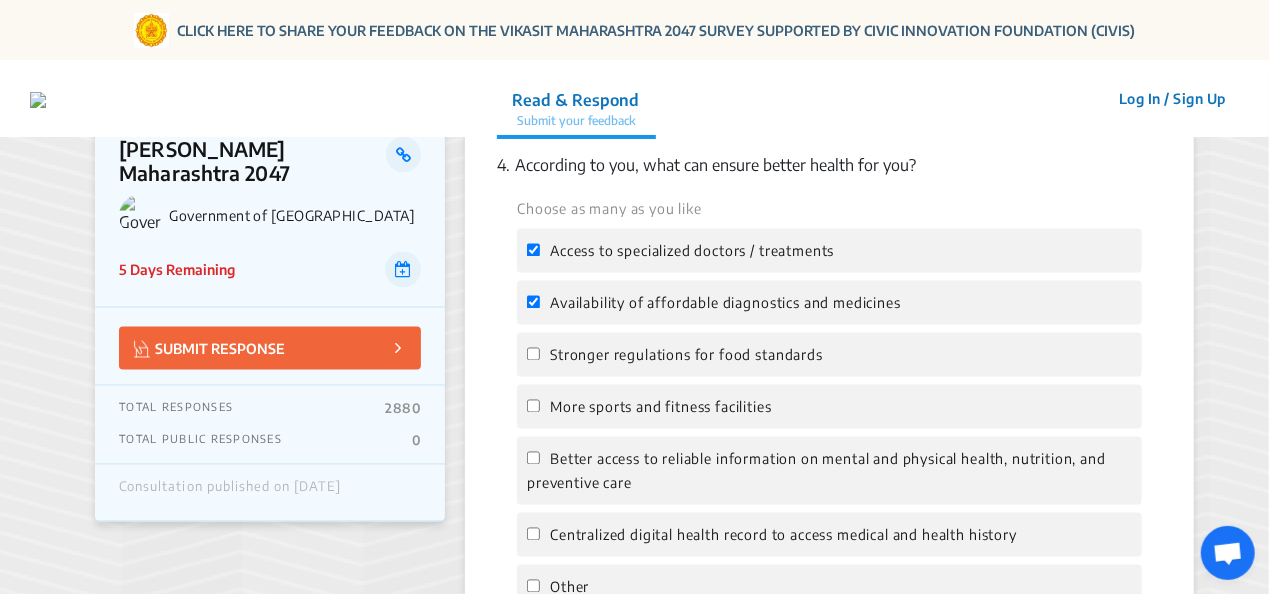 click on "Stronger regulations for food standards" 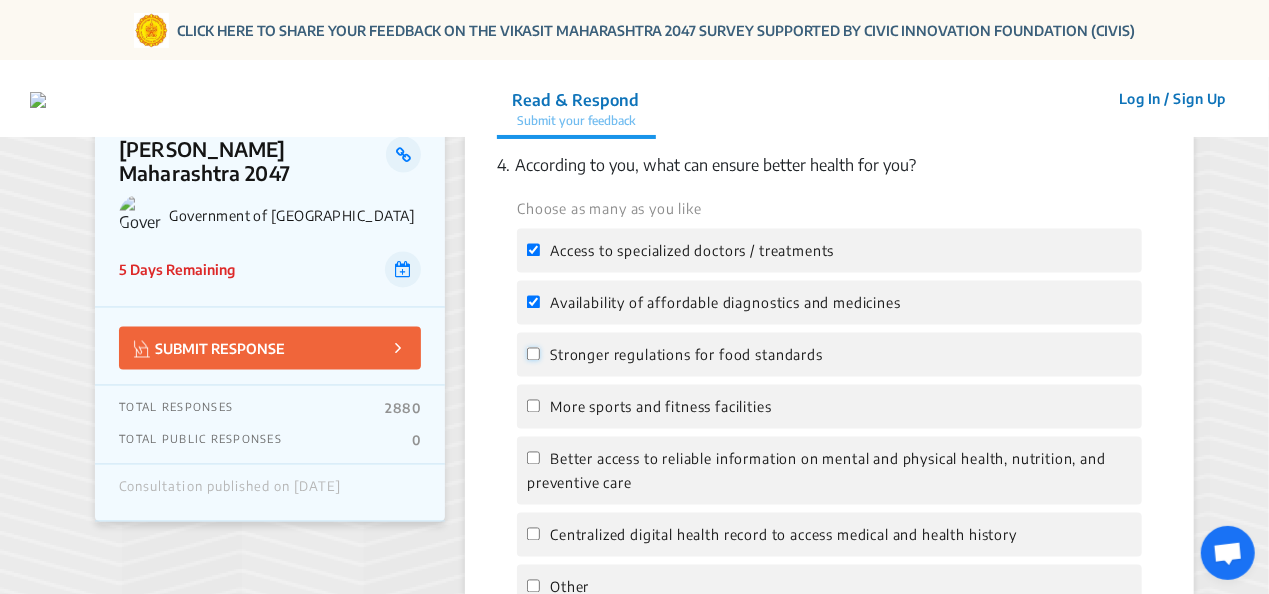 click on "Stronger regulations for food standards" 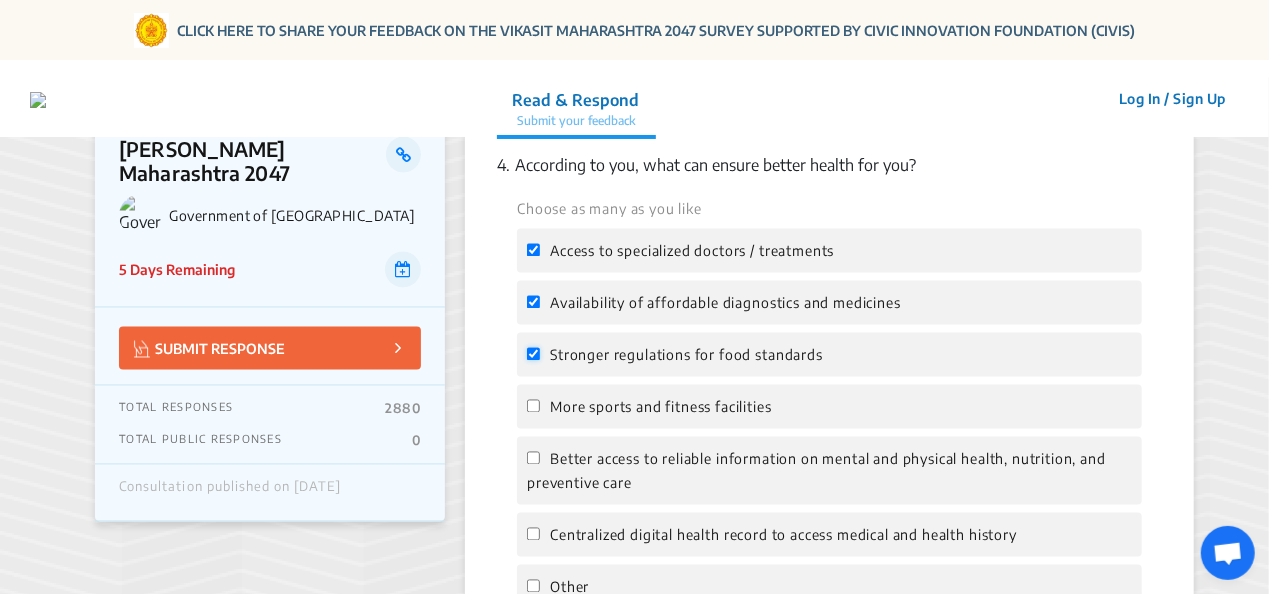 checkbox on "true" 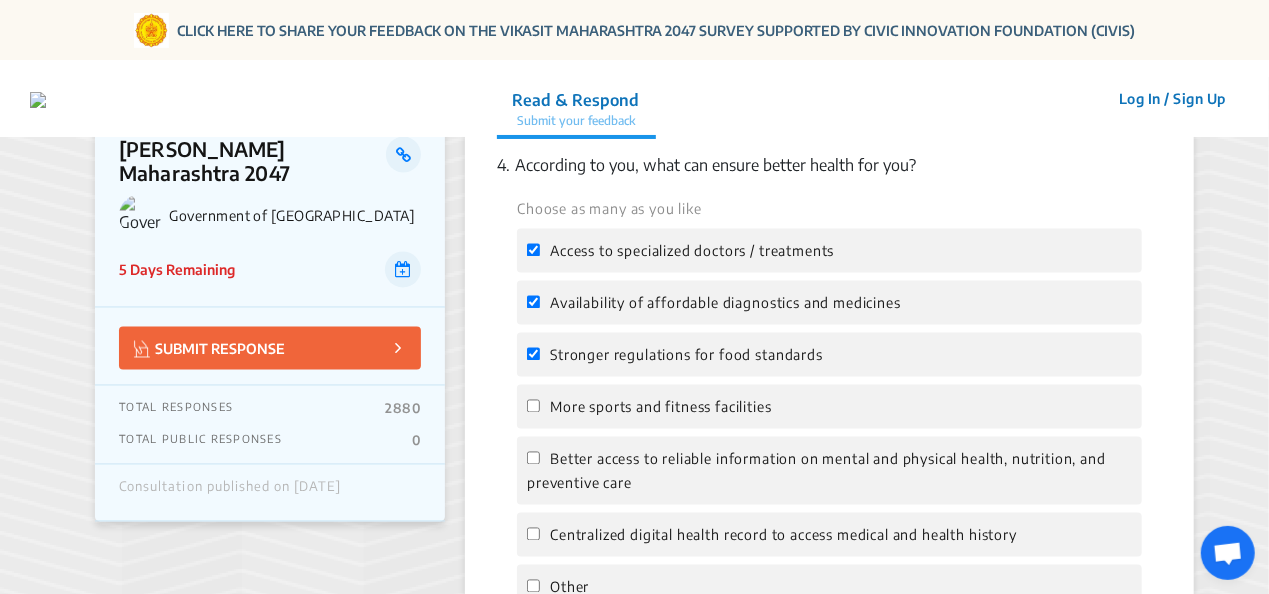 click on "More sports and fitness facilities" 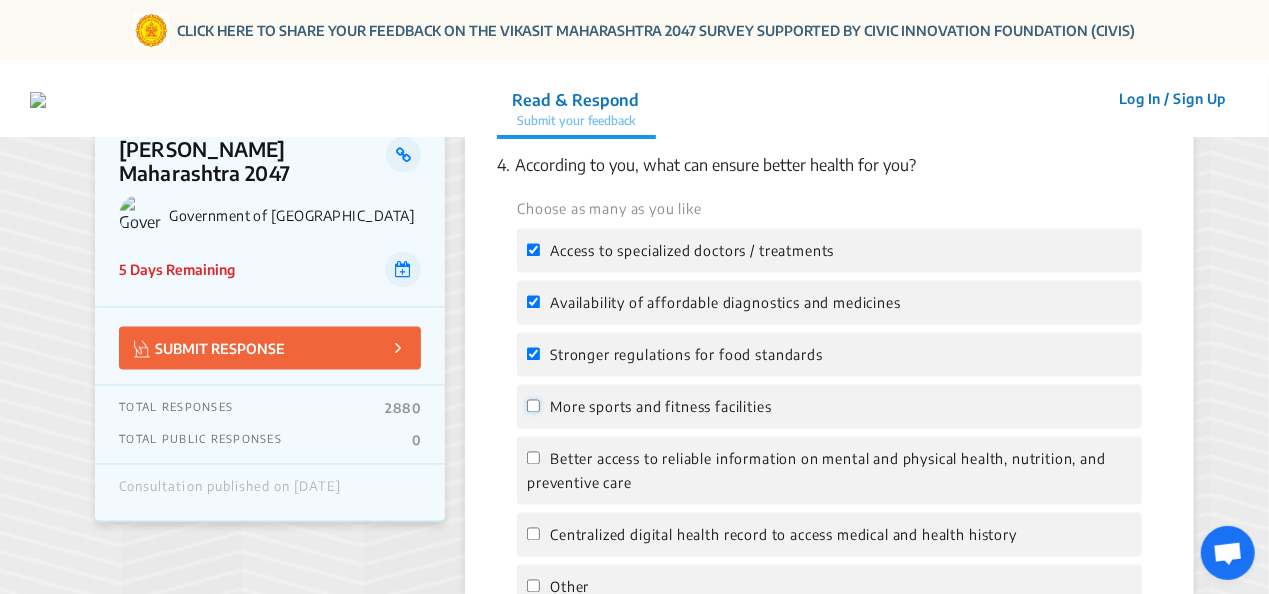 click on "More sports and fitness facilities" 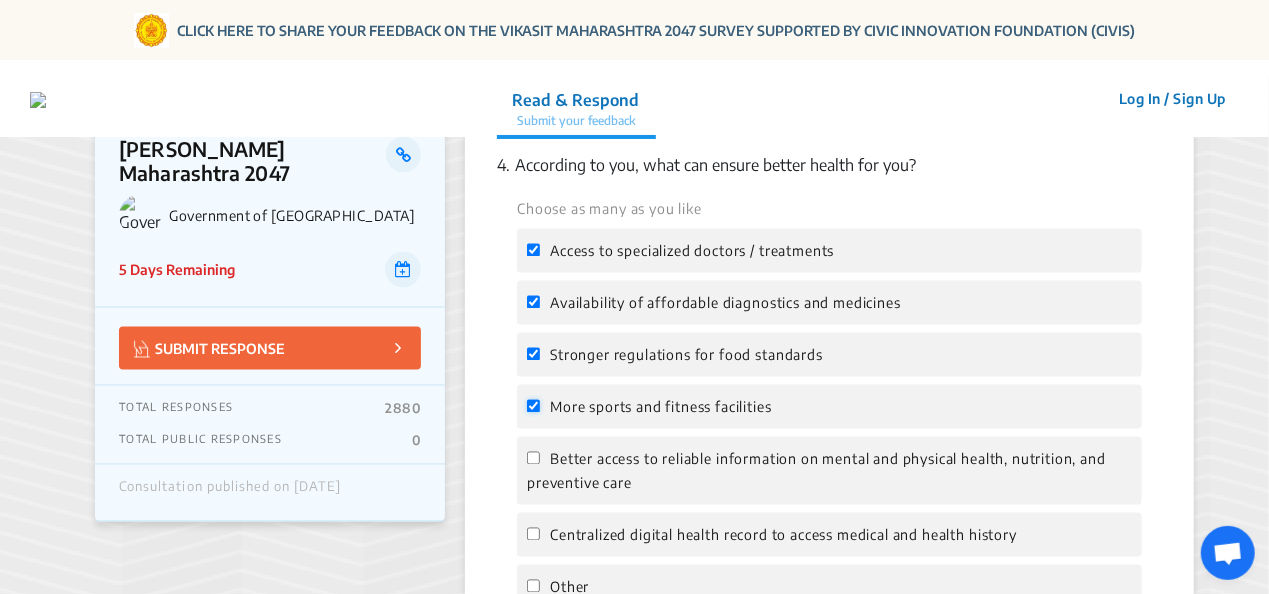 checkbox on "true" 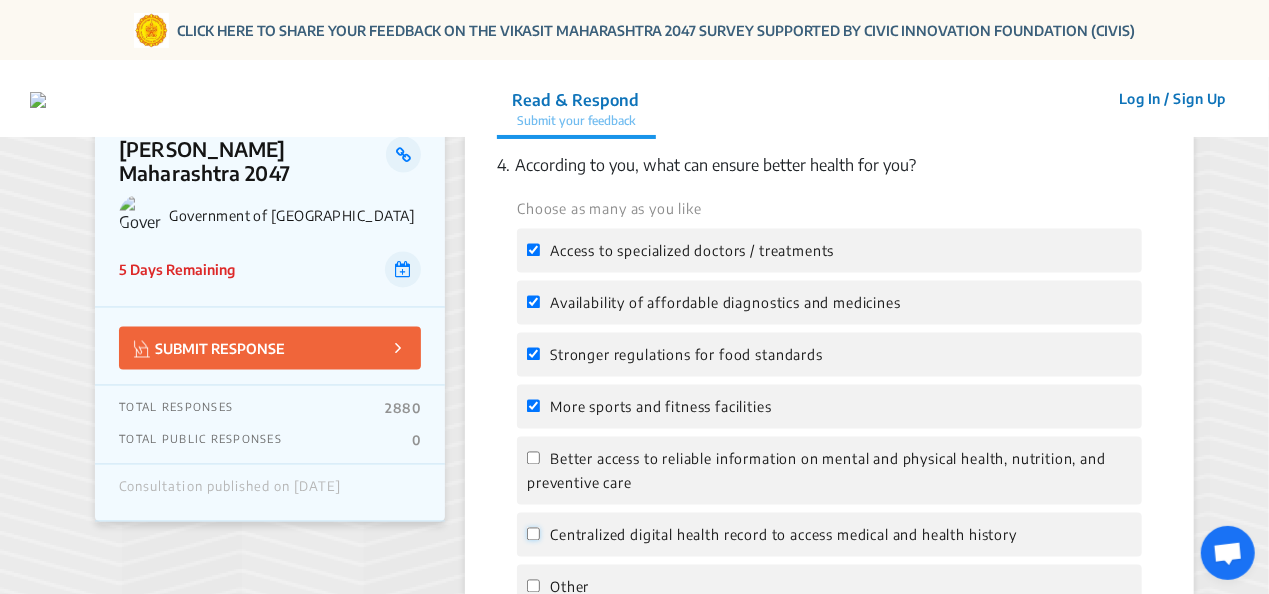 click on "Centralized digital health record to access medical and health history" 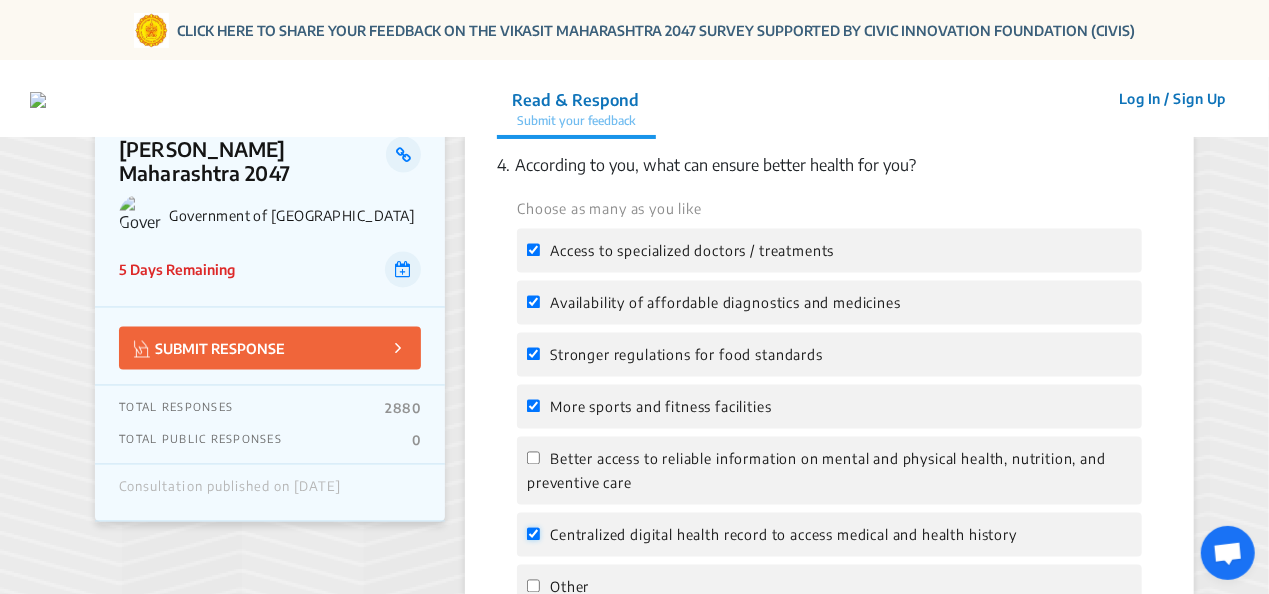 checkbox on "true" 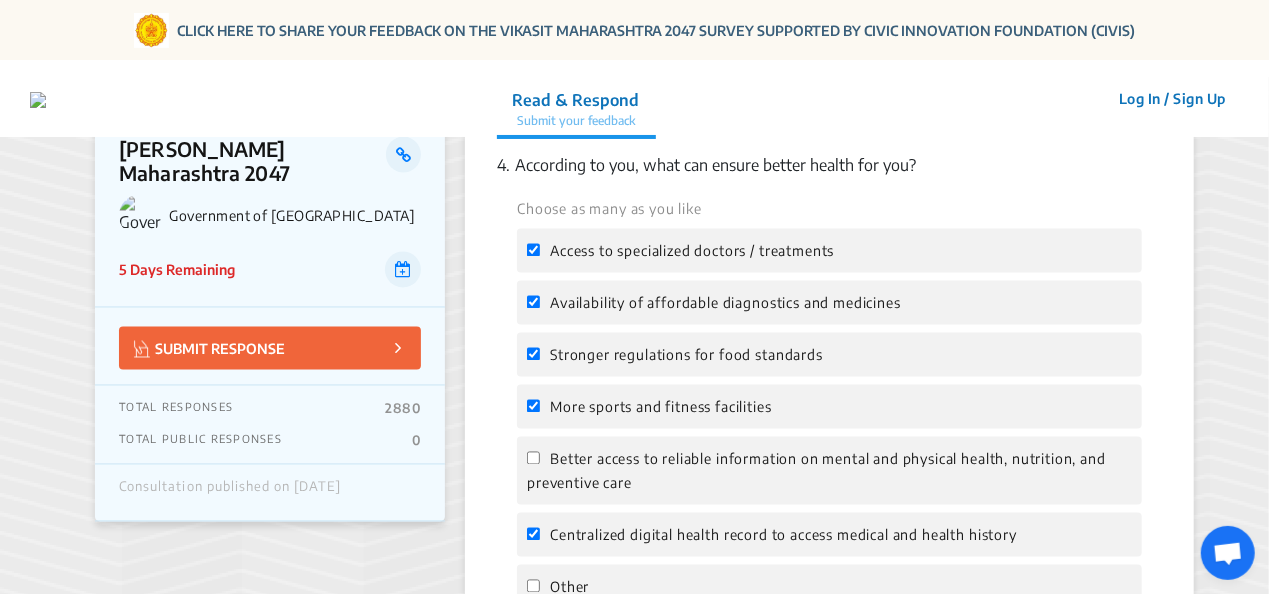 click on "Better access to reliable information on mental and physical health, nutrition, and preventive care" 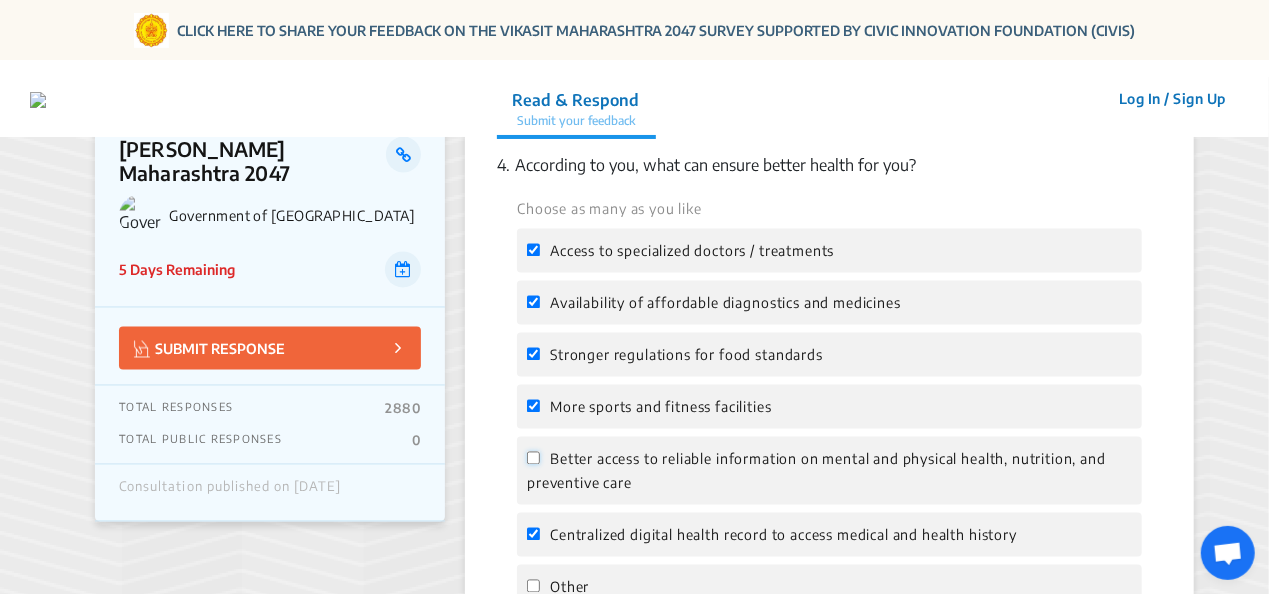click on "Better access to reliable information on mental and physical health, nutrition, and preventive care" 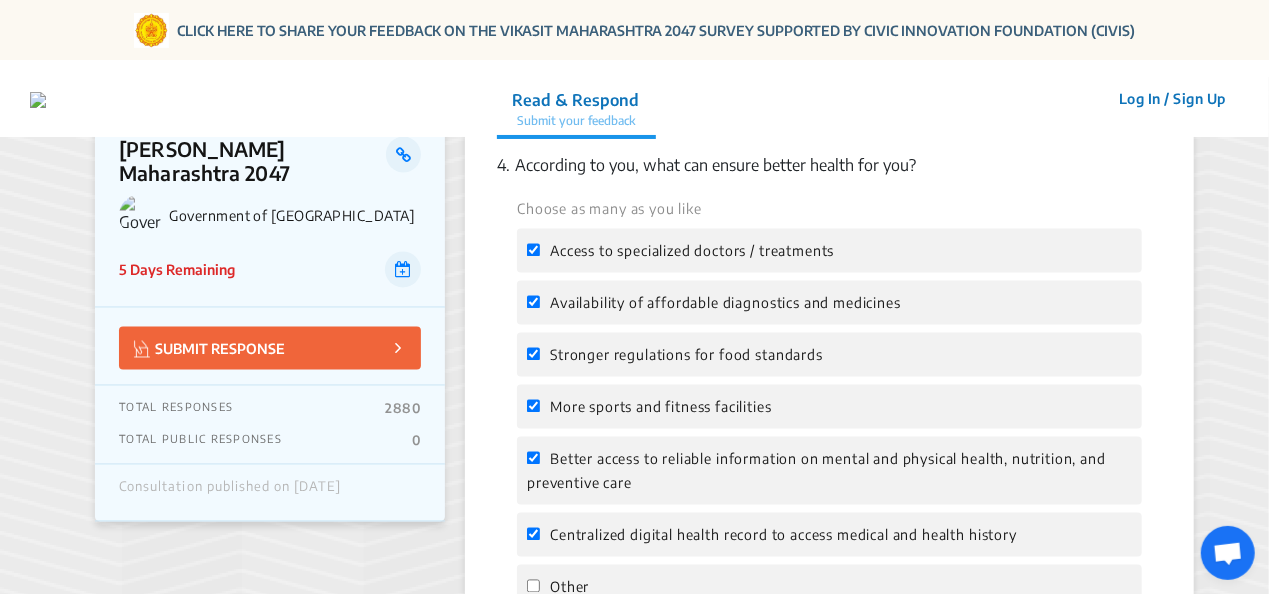 click on "Better access to reliable information on mental and physical health, nutrition, and preventive care" 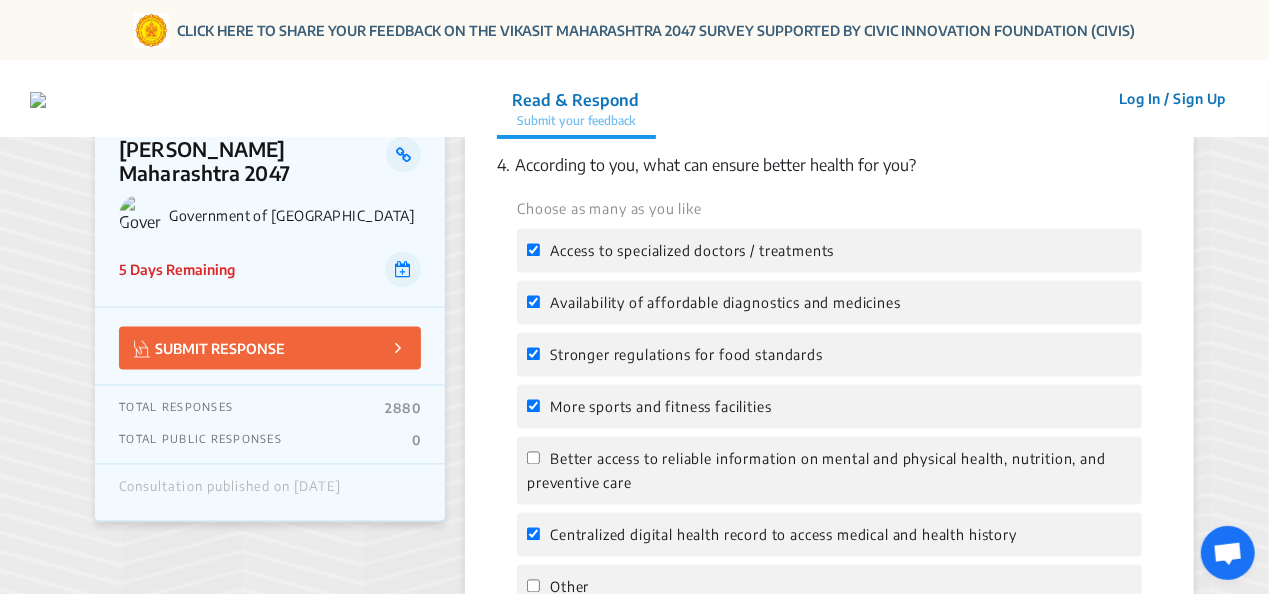 click on "Better access to reliable information on mental and physical health, nutrition, and preventive care" 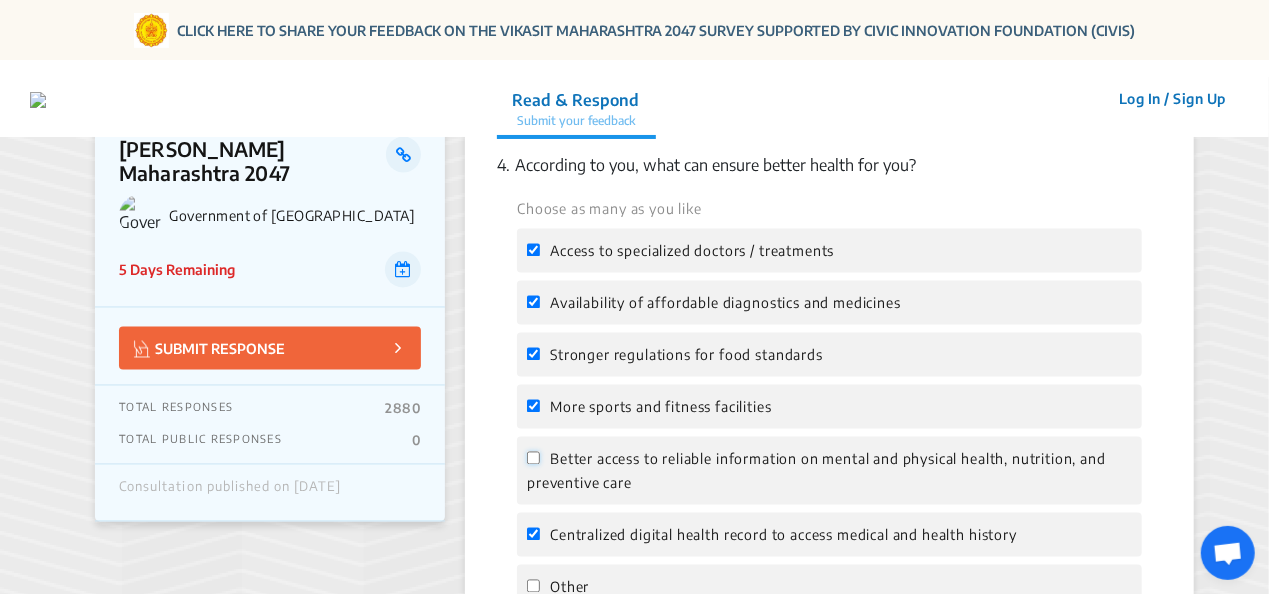click on "Better access to reliable information on mental and physical health, nutrition, and preventive care" 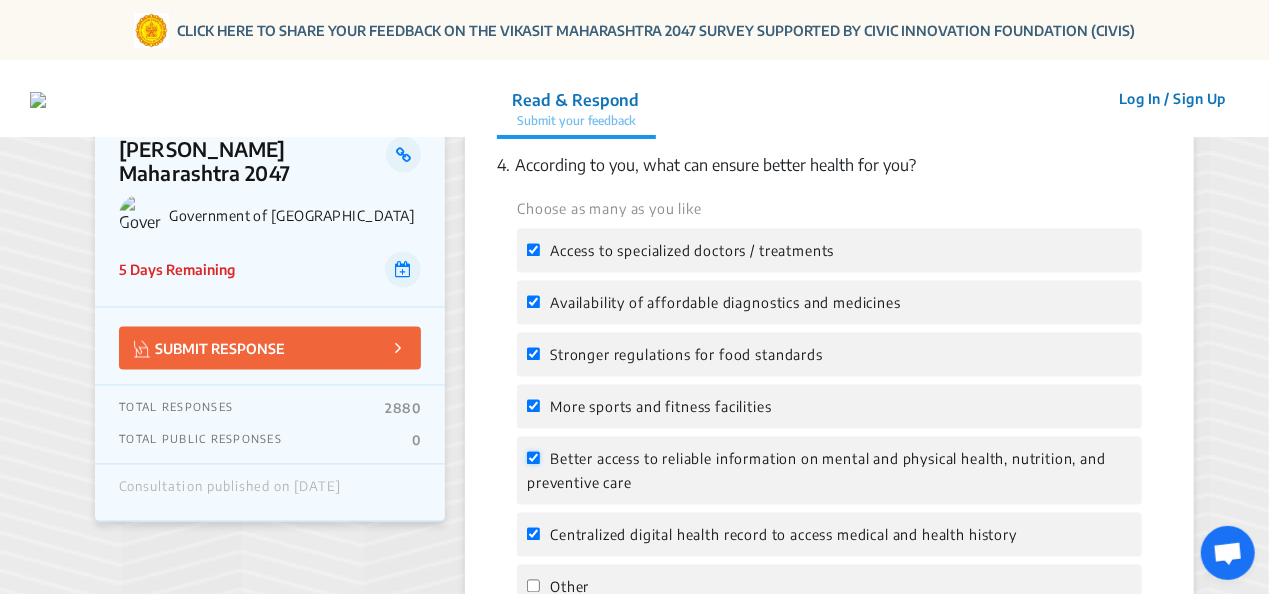 checkbox on "true" 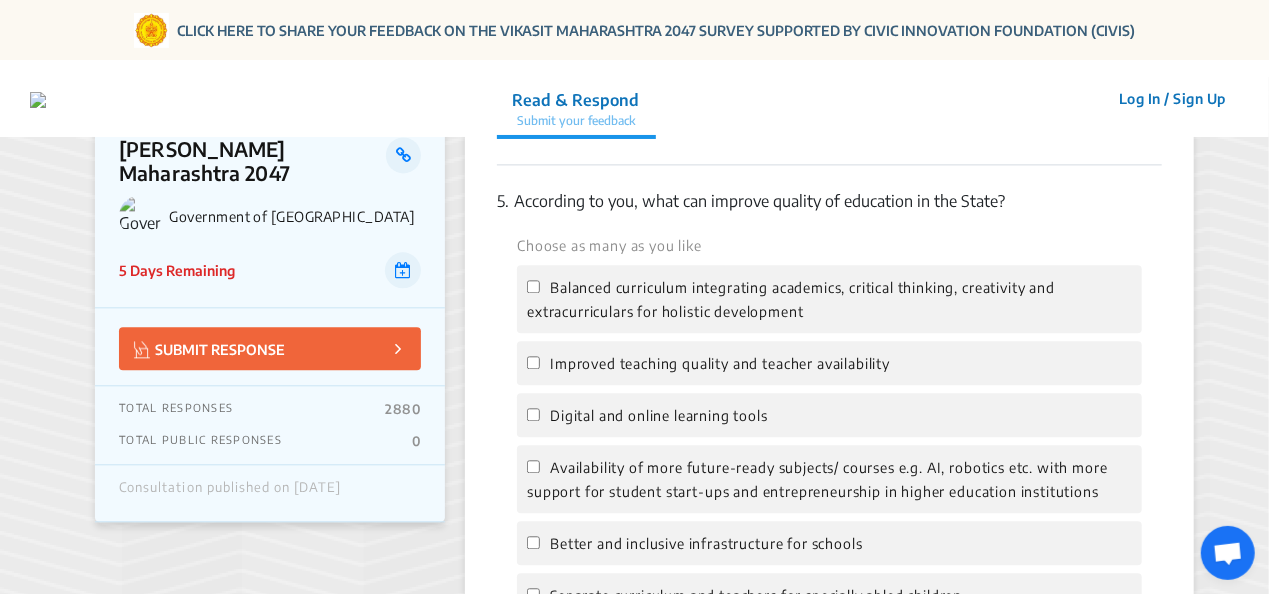 scroll, scrollTop: 2177, scrollLeft: 0, axis: vertical 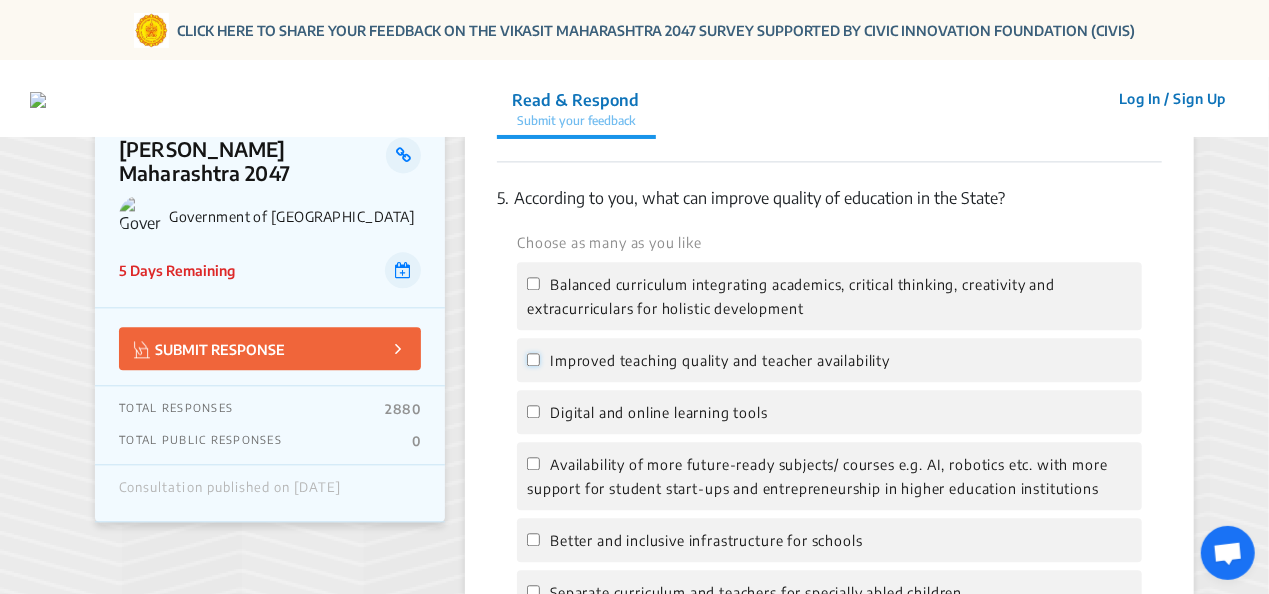 click on "Improved teaching quality and teacher availability" 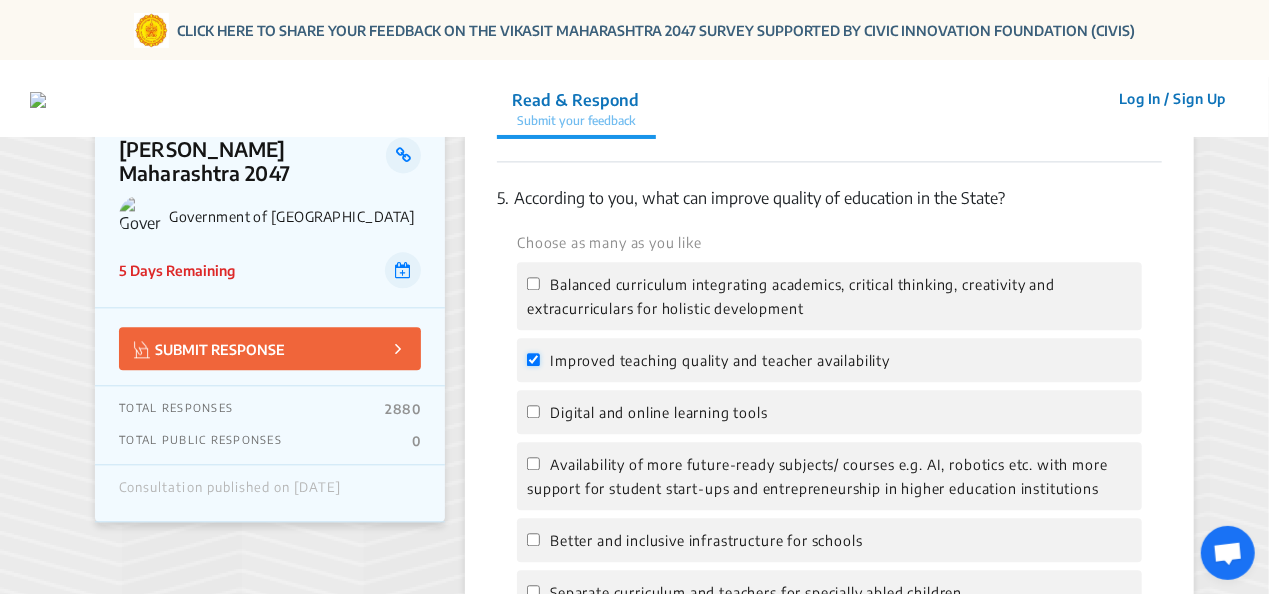 checkbox on "true" 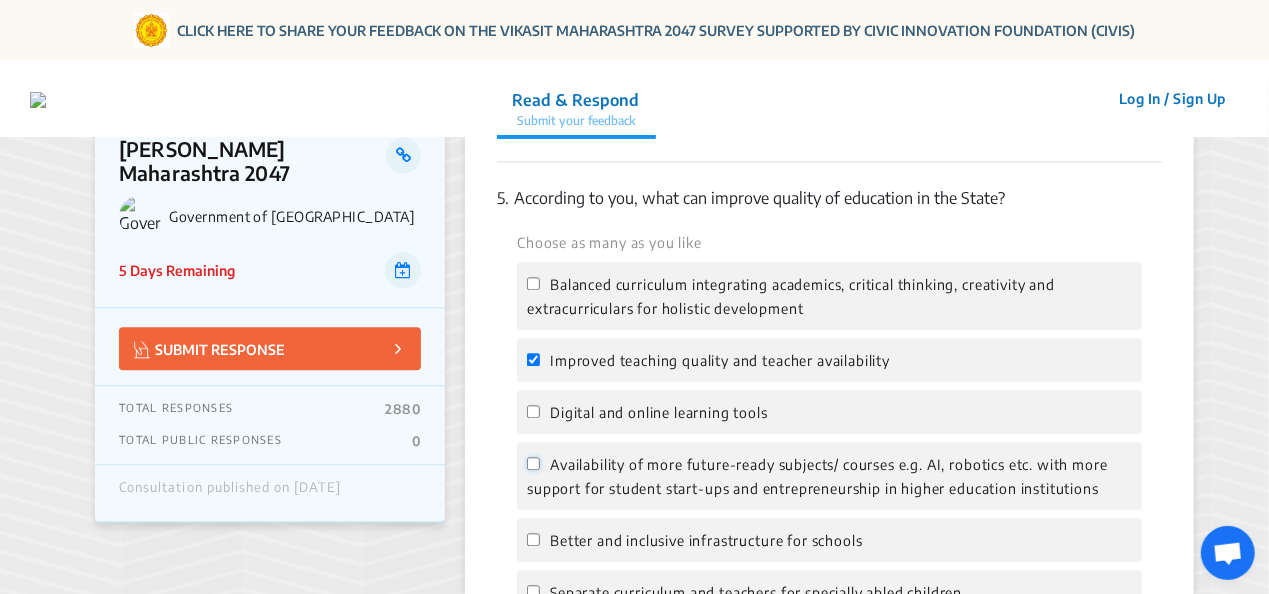 click on "Availability of more future-ready subjects/ courses e.g. AI, robotics etc. with more support for student start-ups and entrepreneurship in higher education institutions" 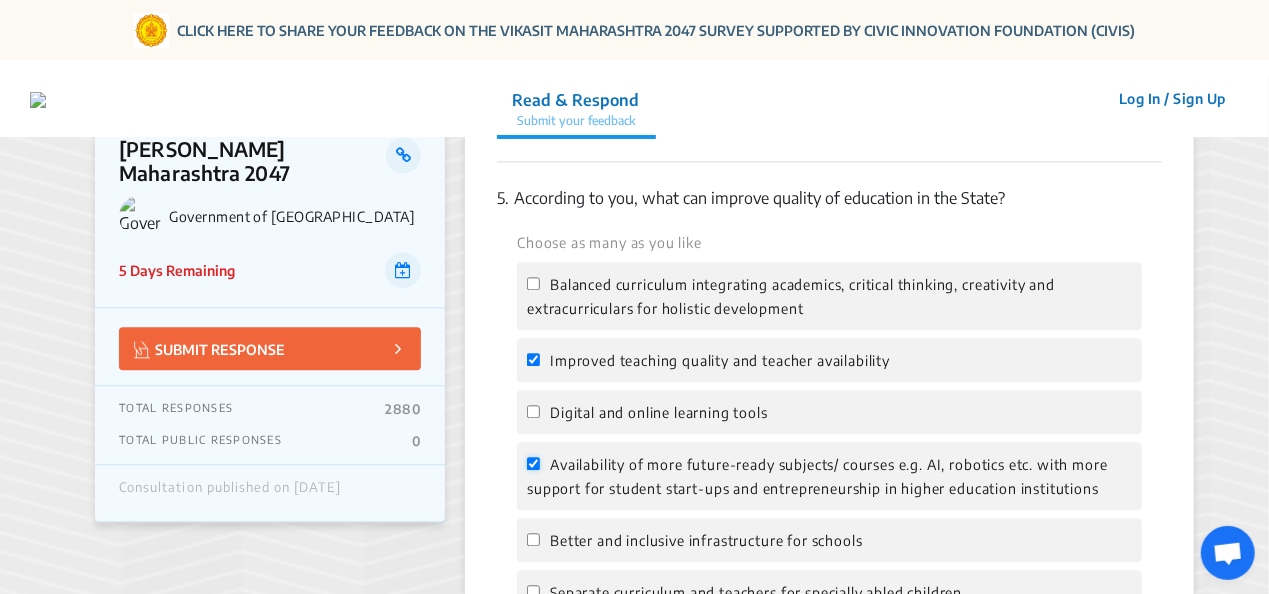 checkbox on "true" 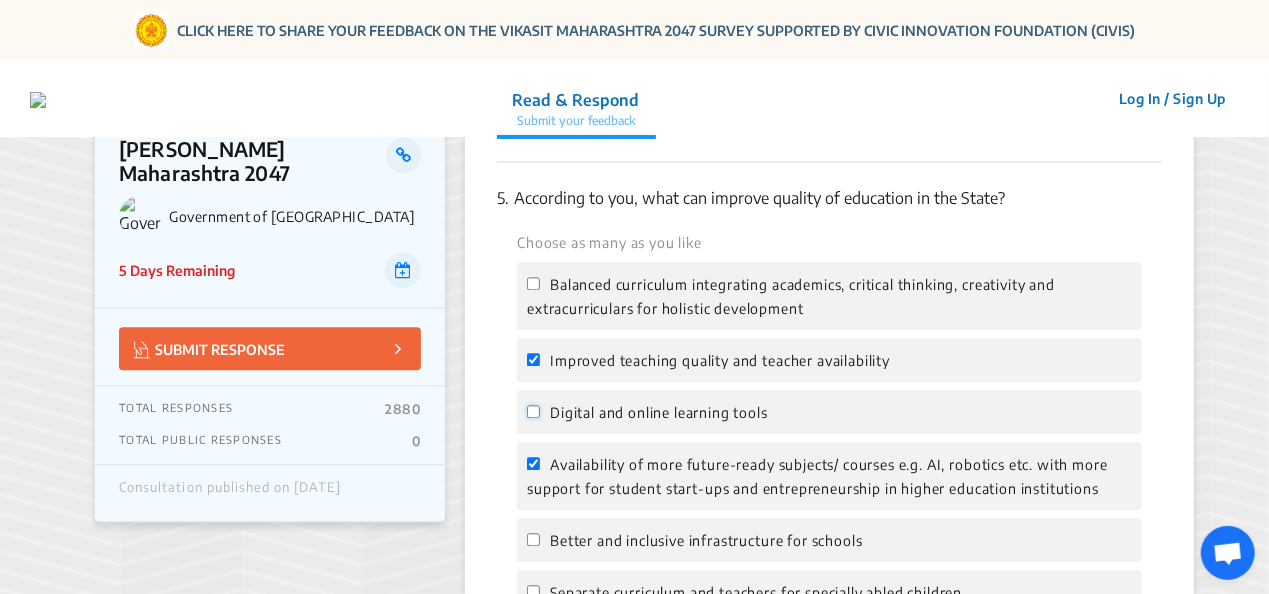 click on "Digital and online learning tools" 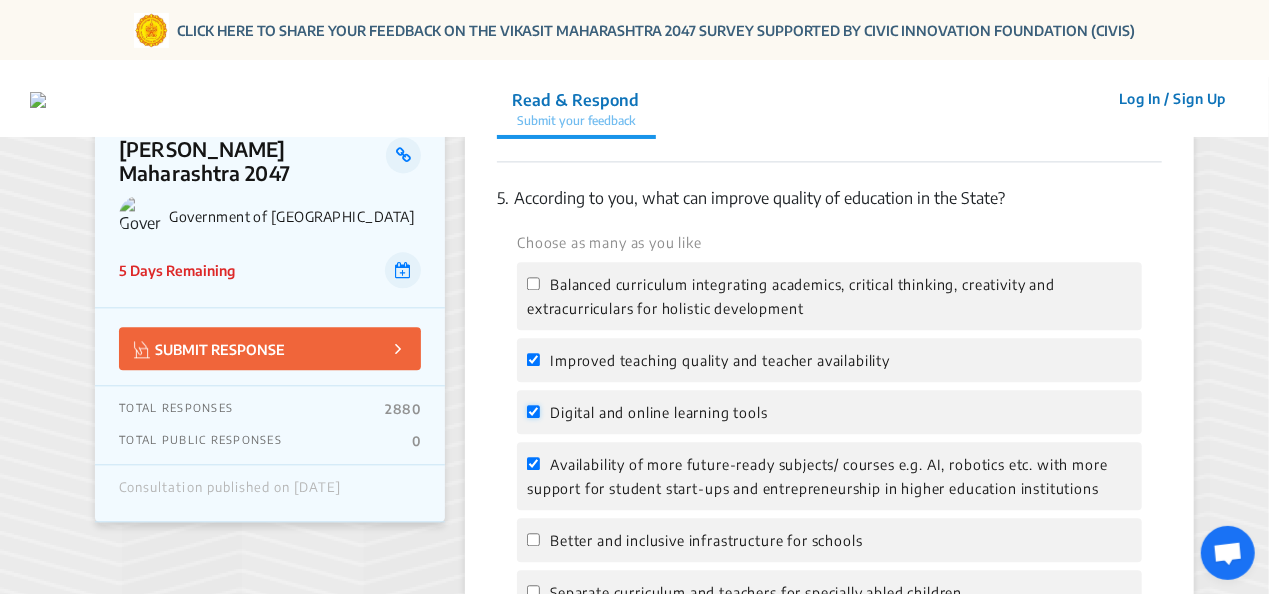 checkbox on "true" 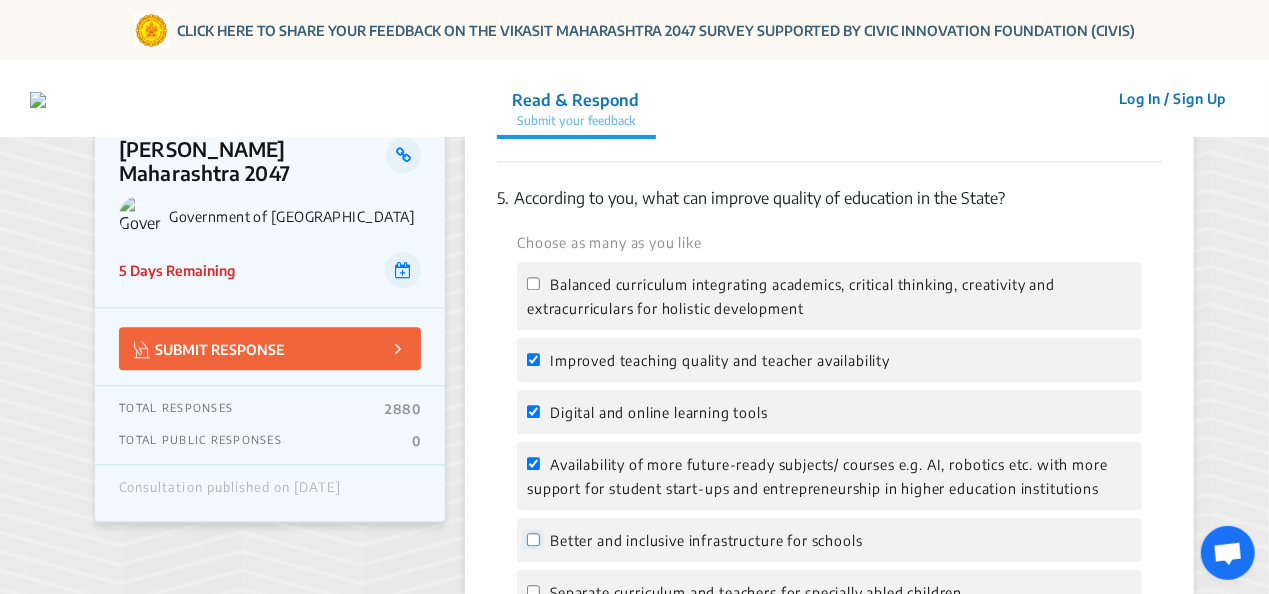 click on "Better and inclusive infrastructure for schools" 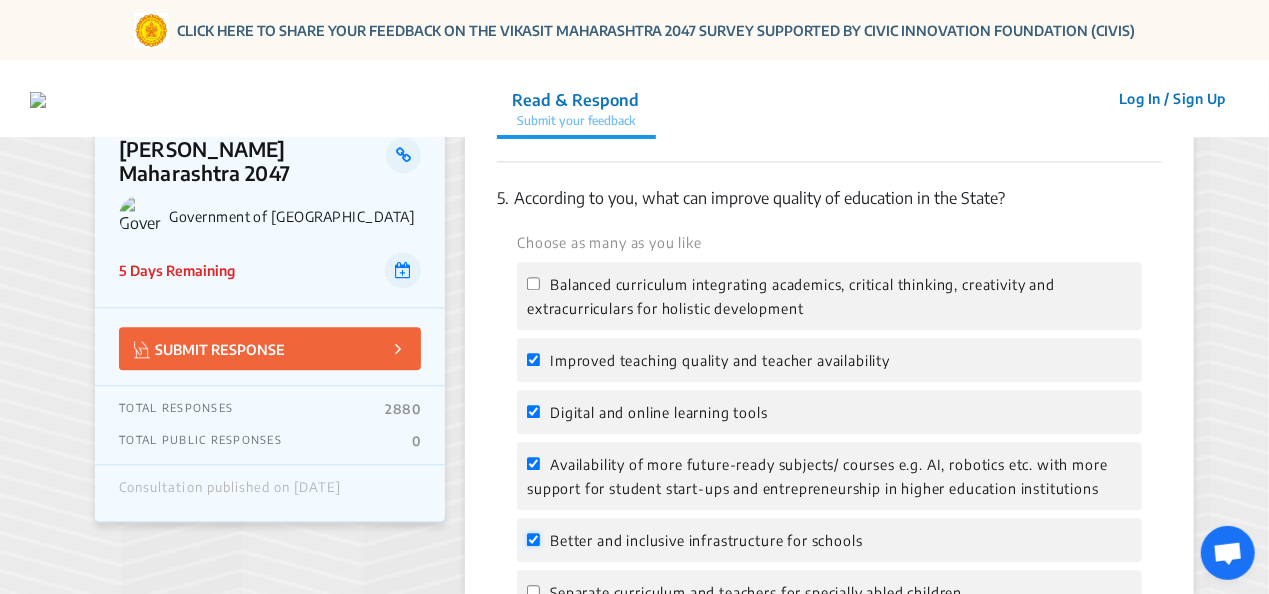 checkbox on "true" 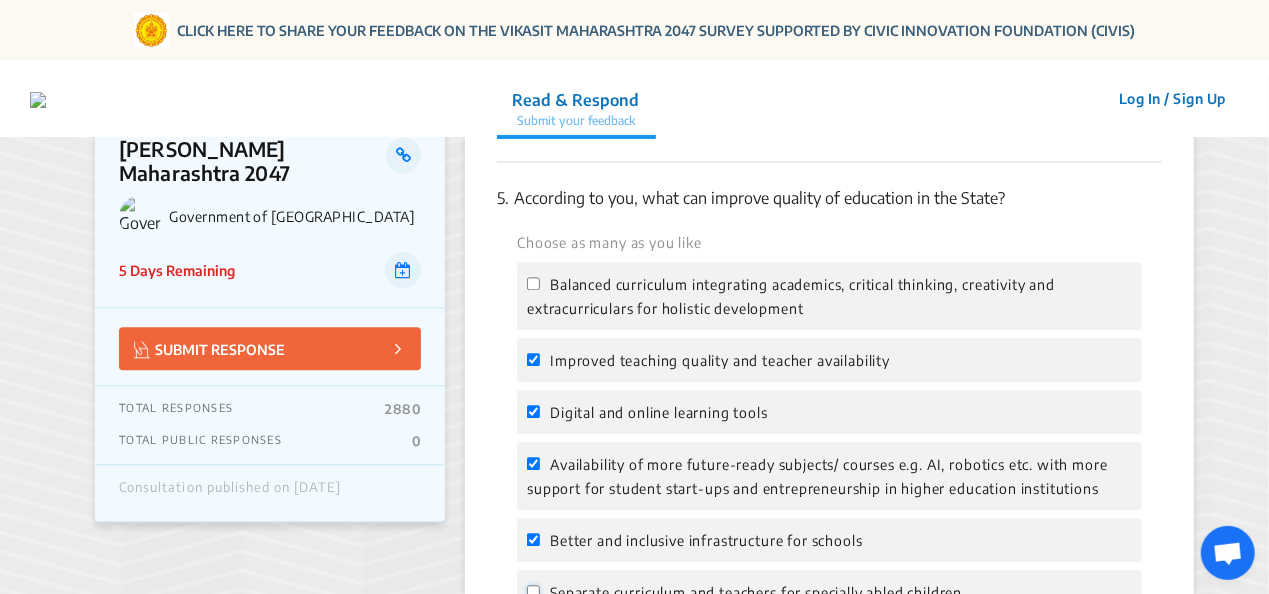 click on "Separate curriculum and teachers for specially abled children" 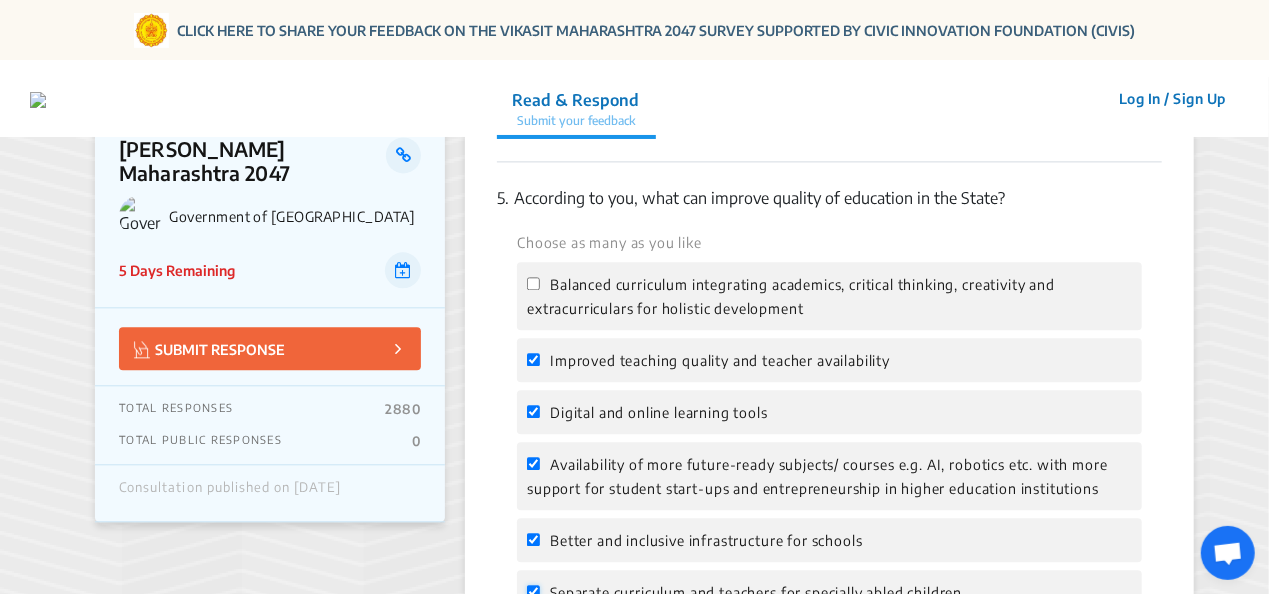 checkbox on "true" 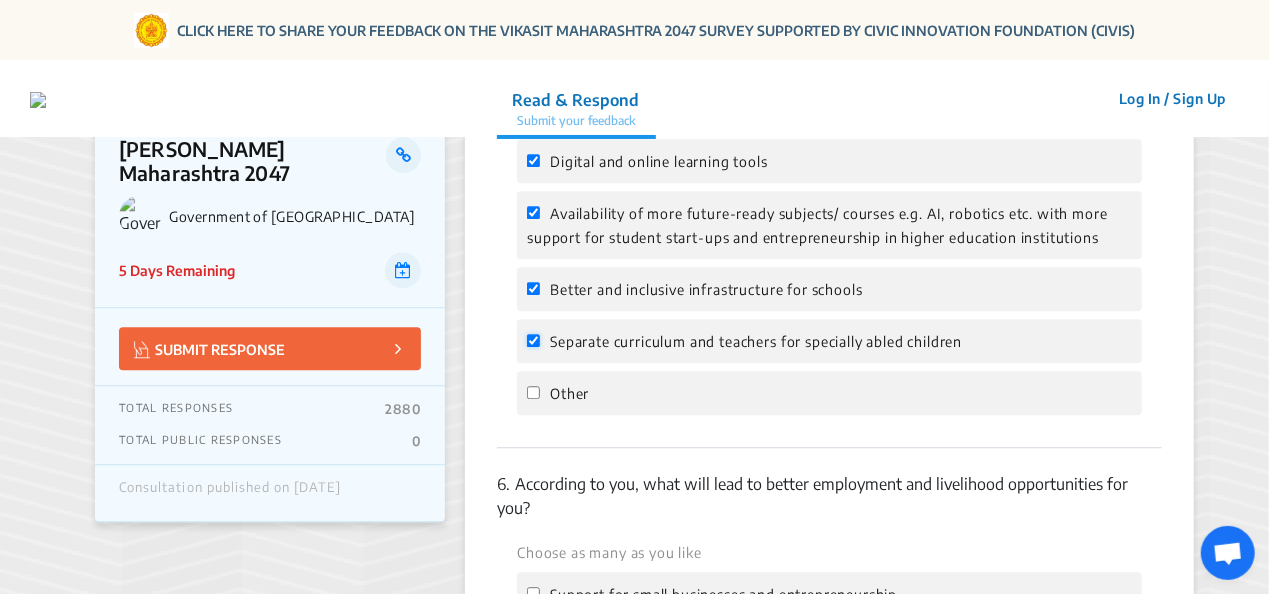 scroll, scrollTop: 2497, scrollLeft: 0, axis: vertical 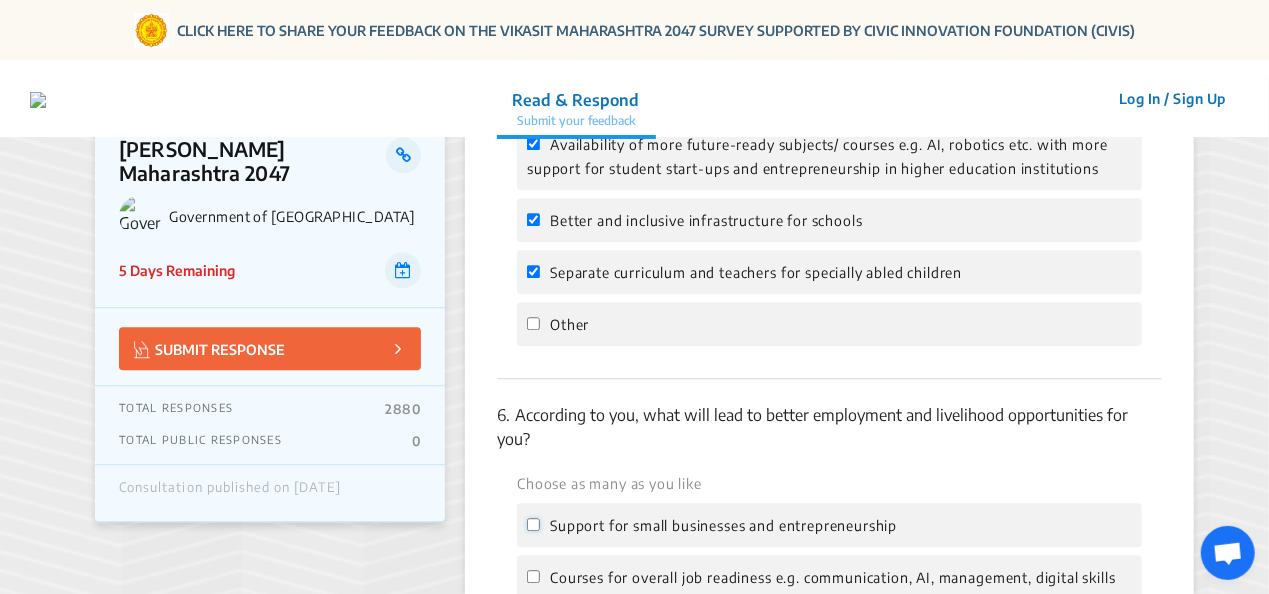 click on "Support for small businesses and entrepreneurship" 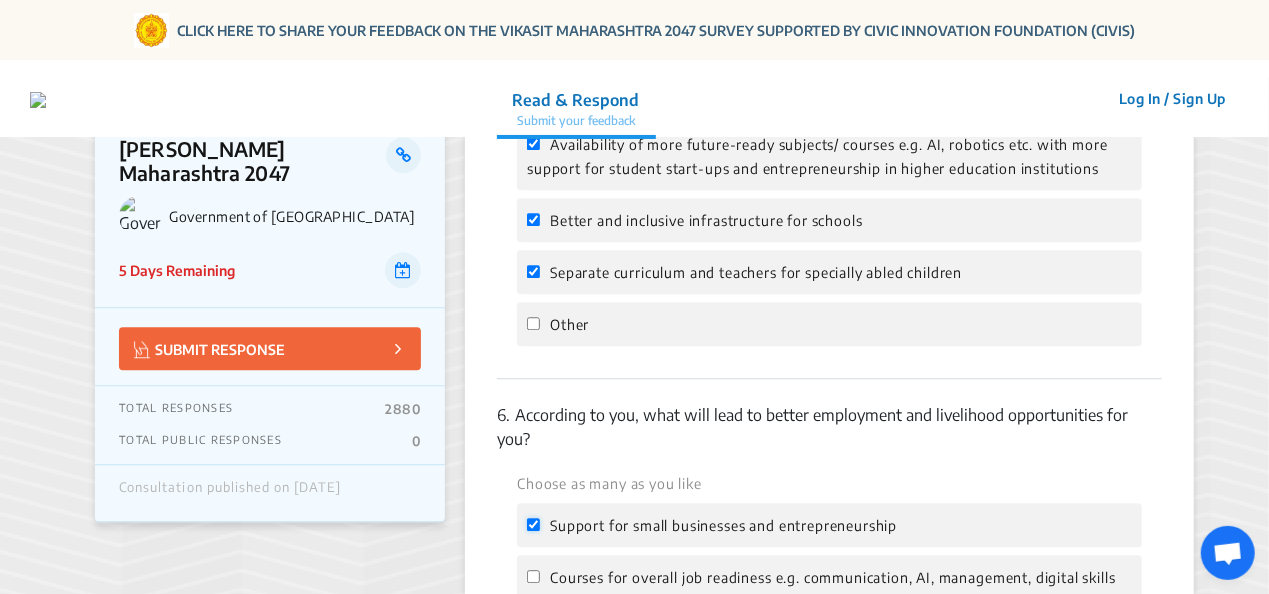 checkbox on "true" 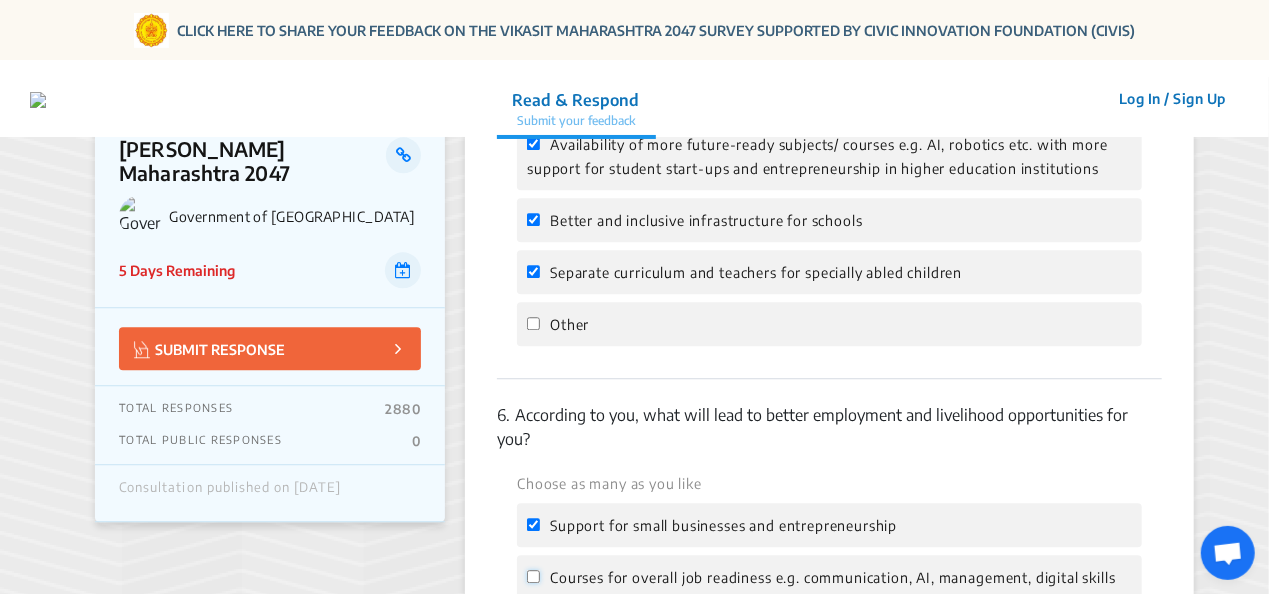 click on "Courses for overall job readiness e.g. communication, AI, management, digital skills etc." 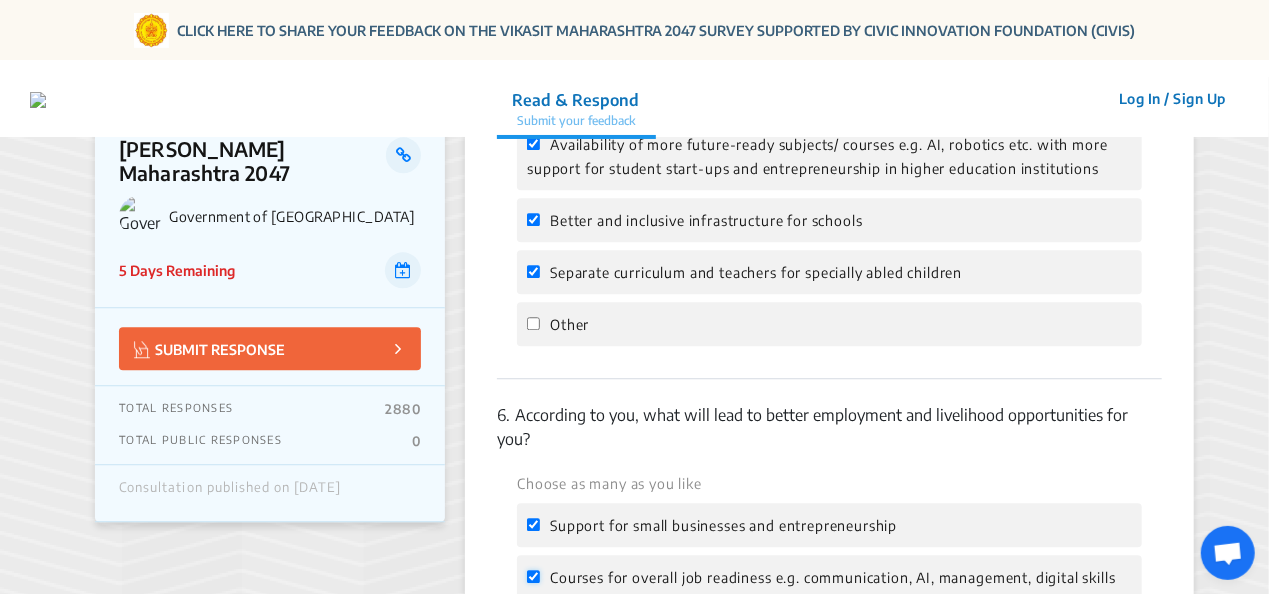checkbox on "true" 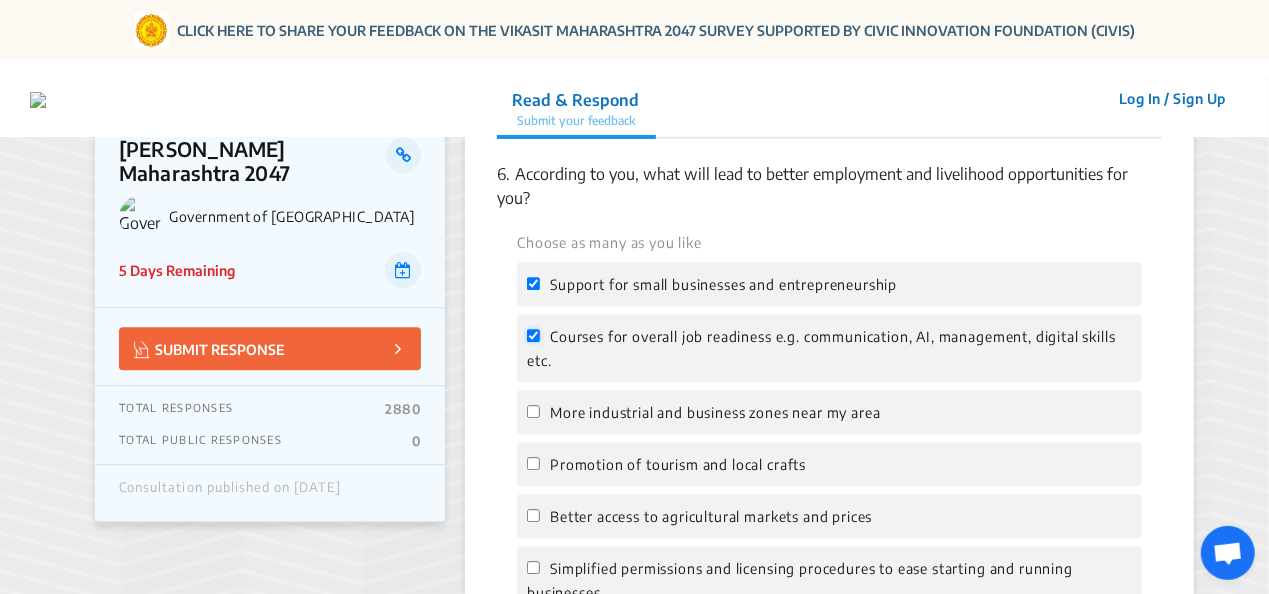 scroll, scrollTop: 2817, scrollLeft: 0, axis: vertical 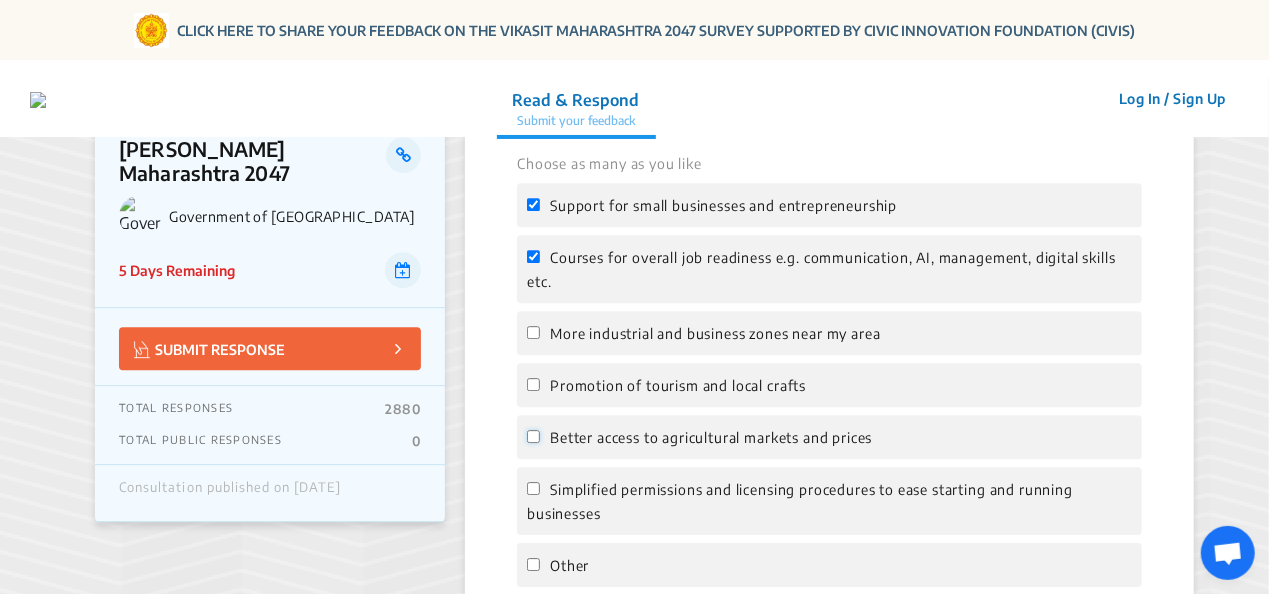 drag, startPoint x: 531, startPoint y: 388, endPoint x: 536, endPoint y: 332, distance: 56.22277 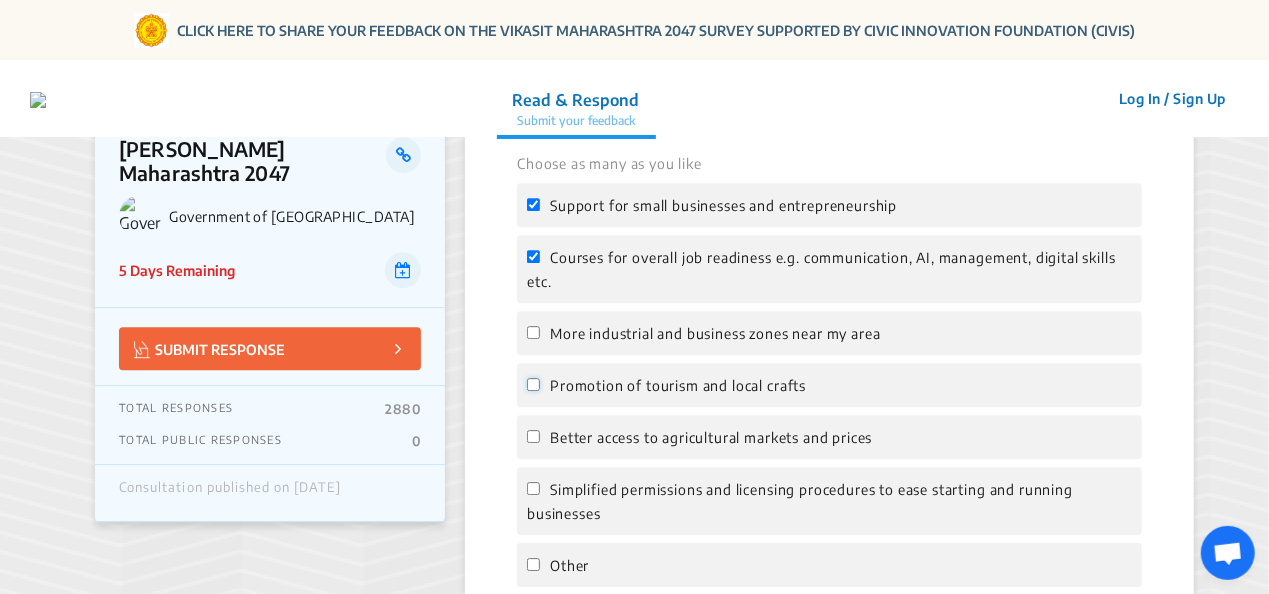 click on "Promotion of tourism and local crafts" 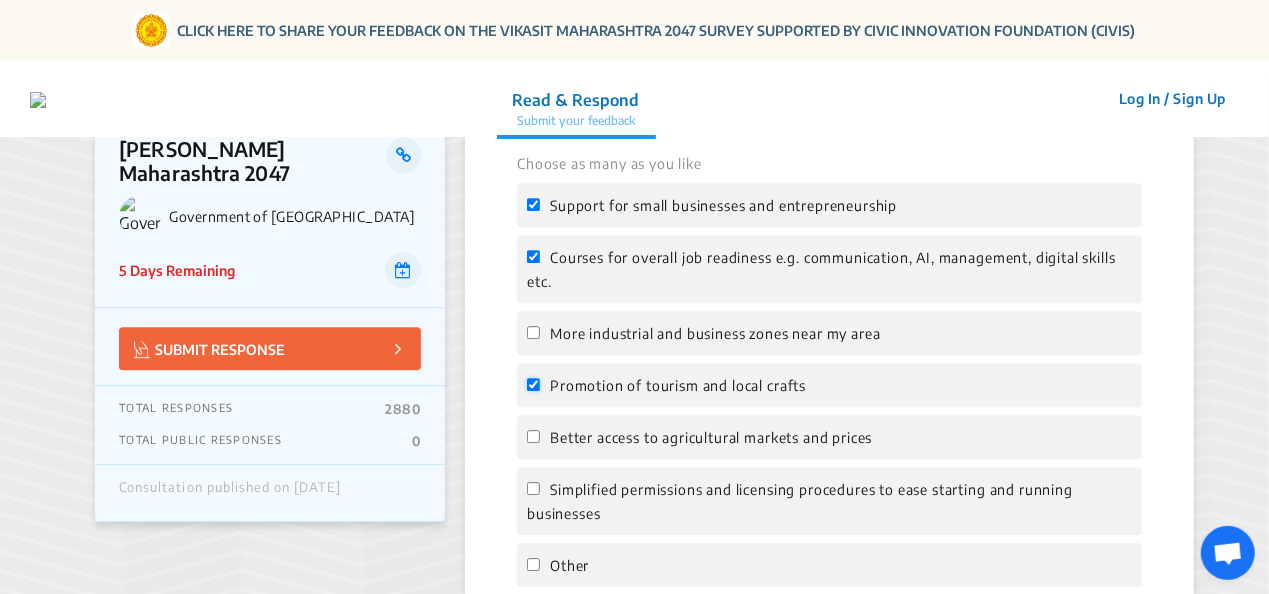 checkbox on "true" 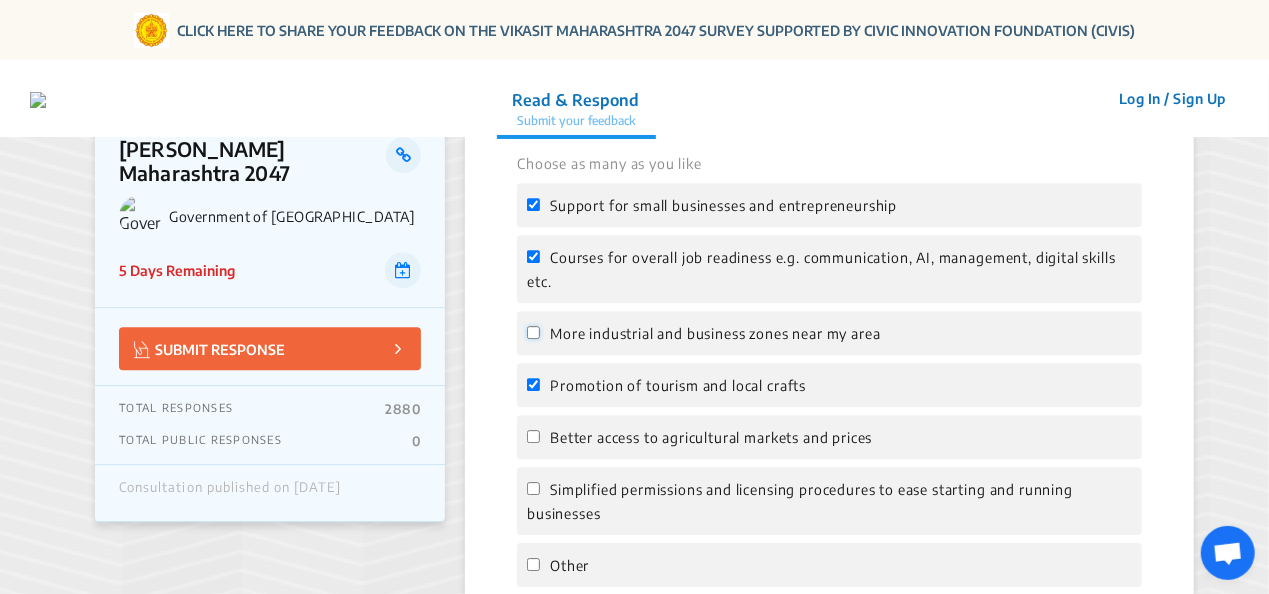 click on "More industrial and business zones near my area" 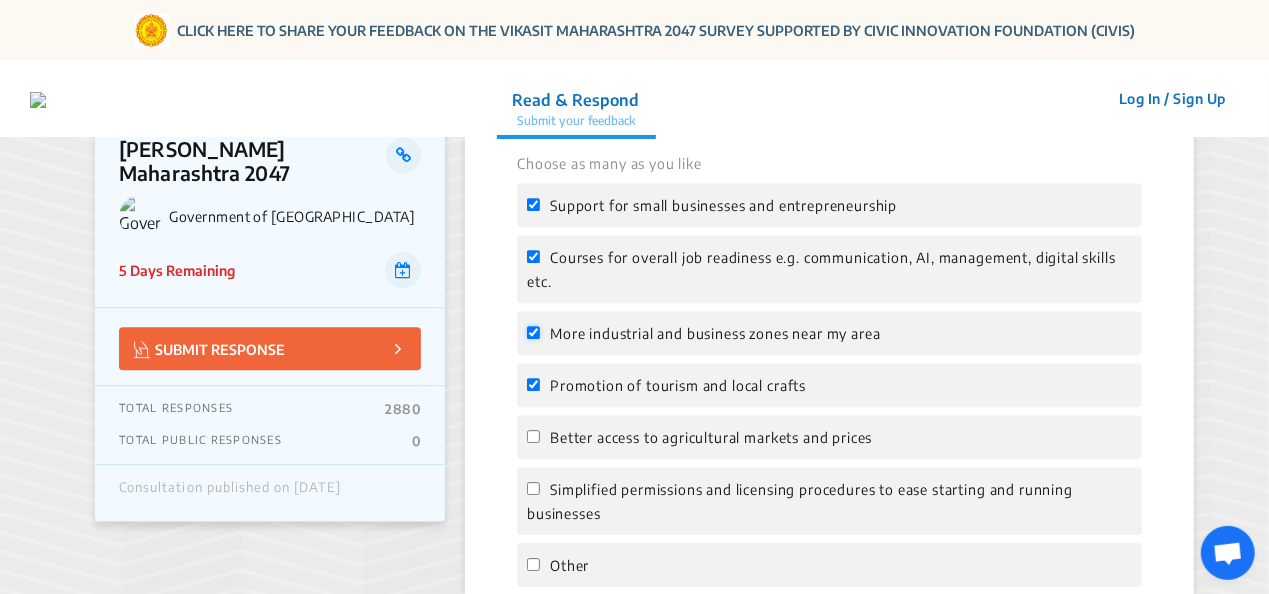 checkbox on "true" 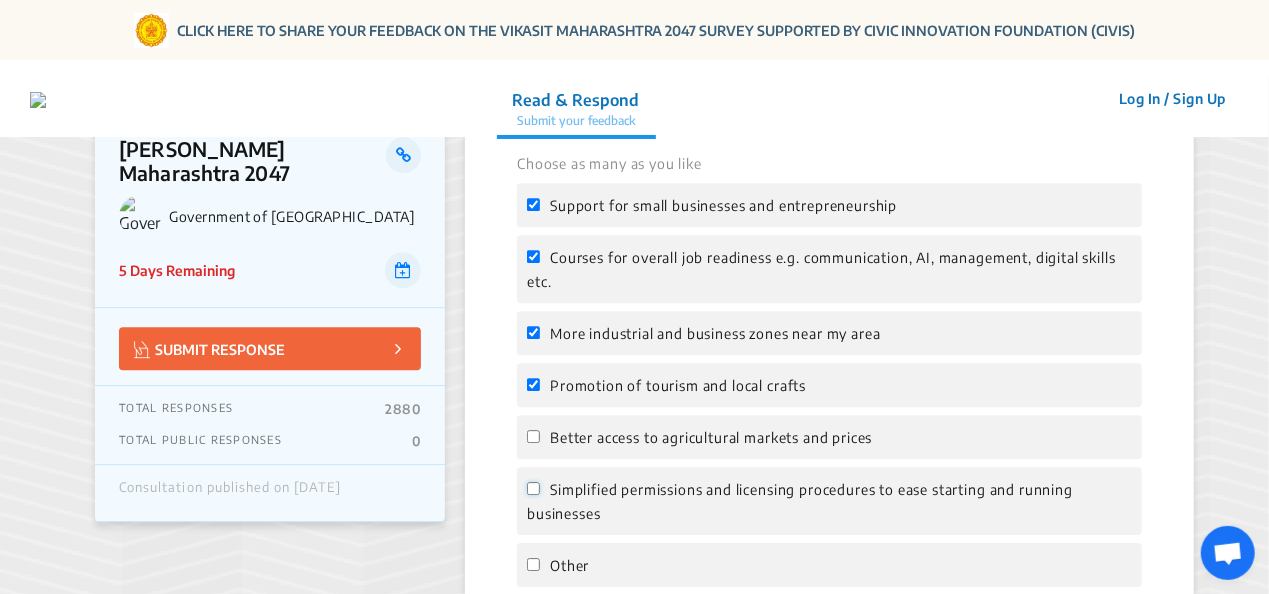 click on "Simplified permissions and licensing procedures to ease starting and running businesses" 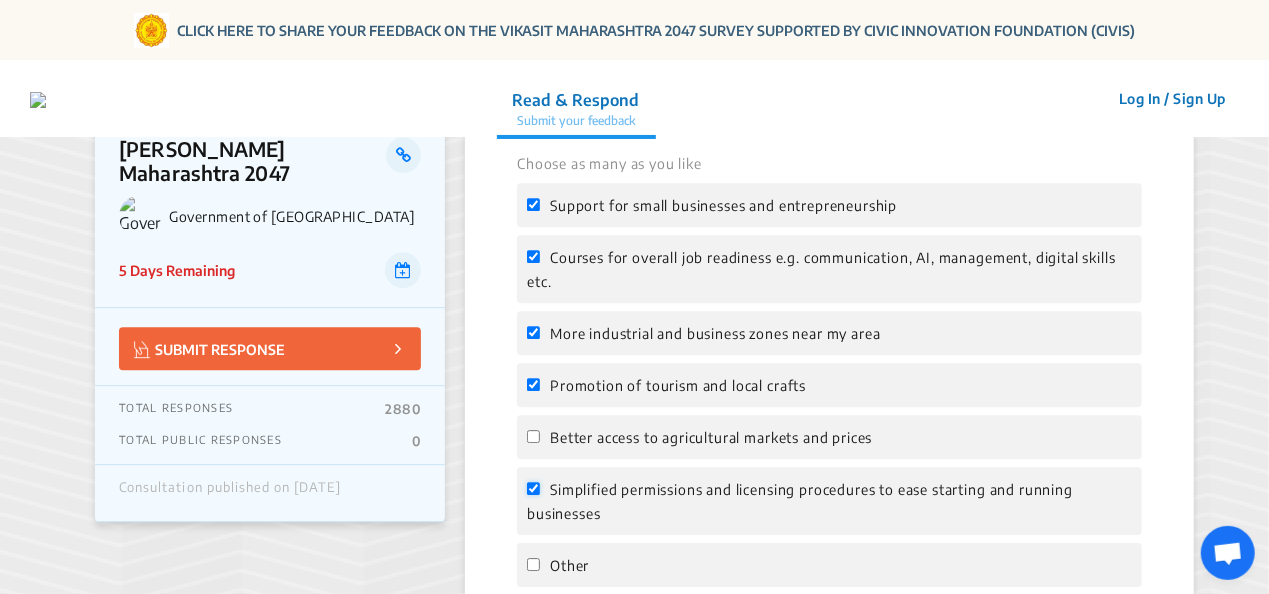 checkbox on "true" 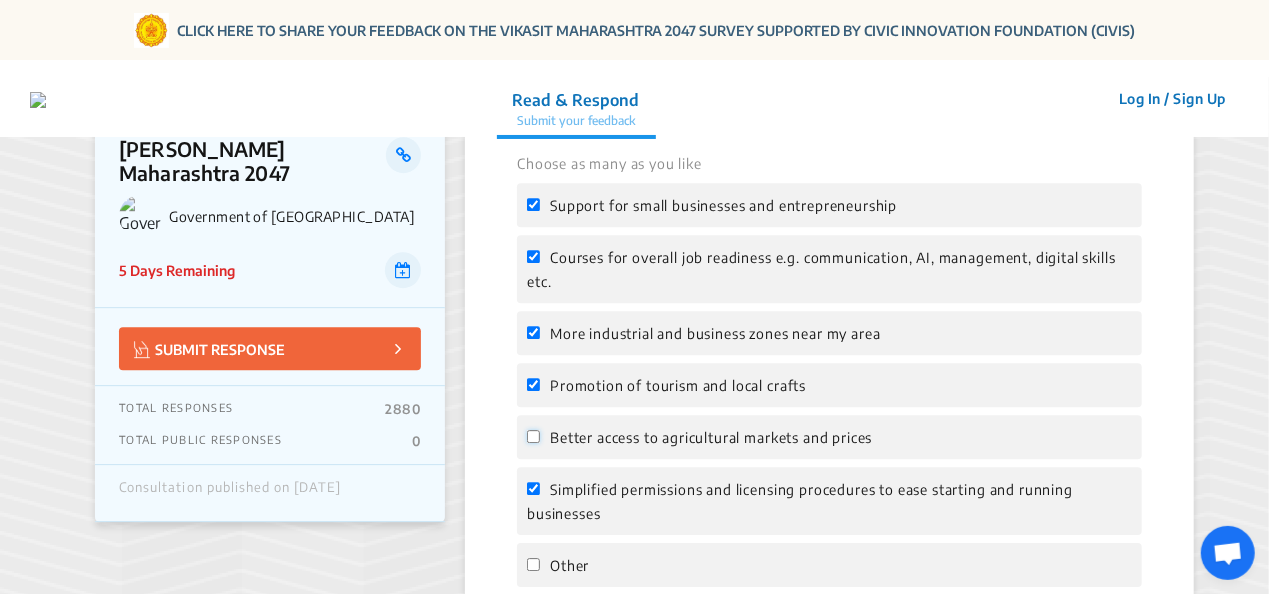 click on "Better access to agricultural markets and prices" 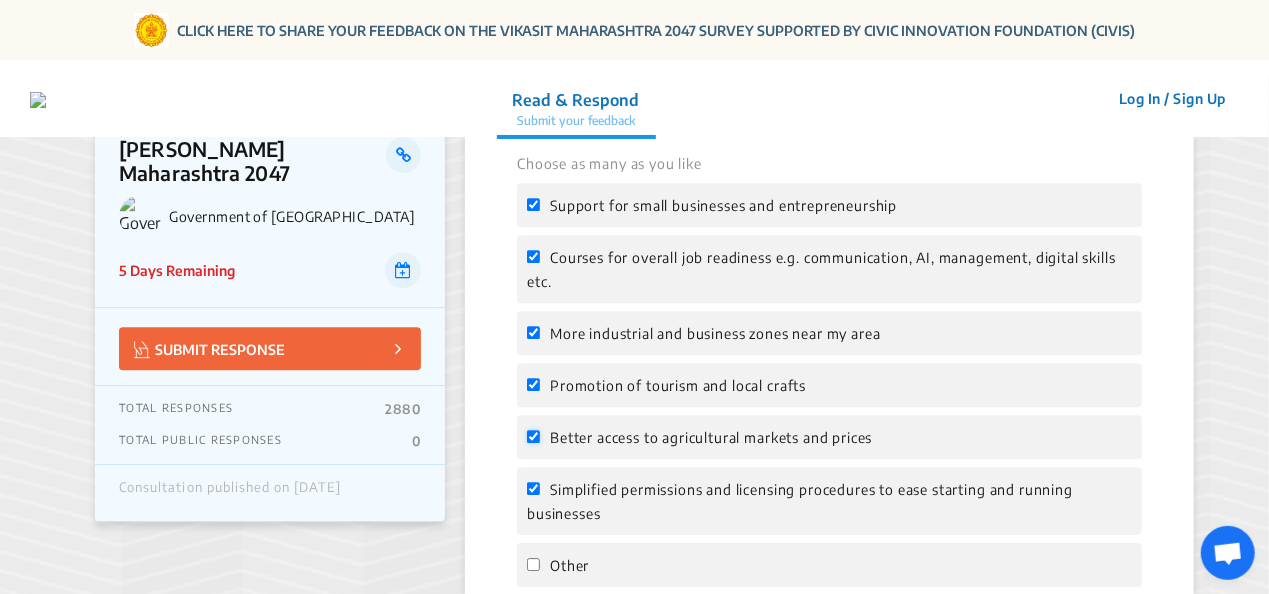 checkbox on "true" 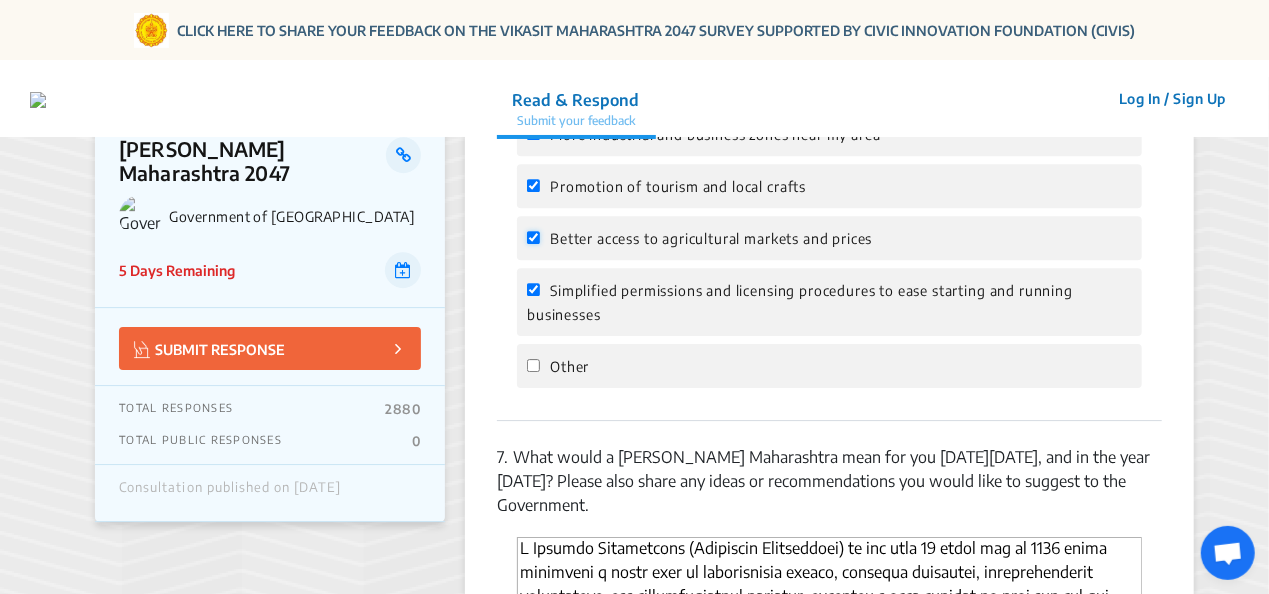 scroll, scrollTop: 3217, scrollLeft: 0, axis: vertical 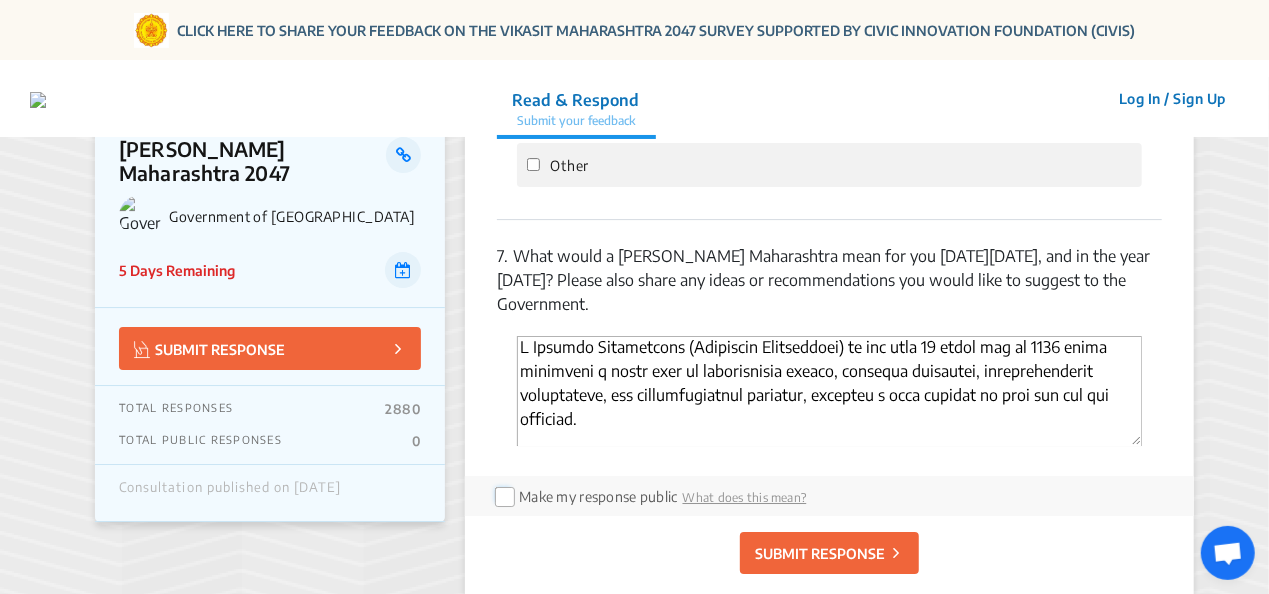 click 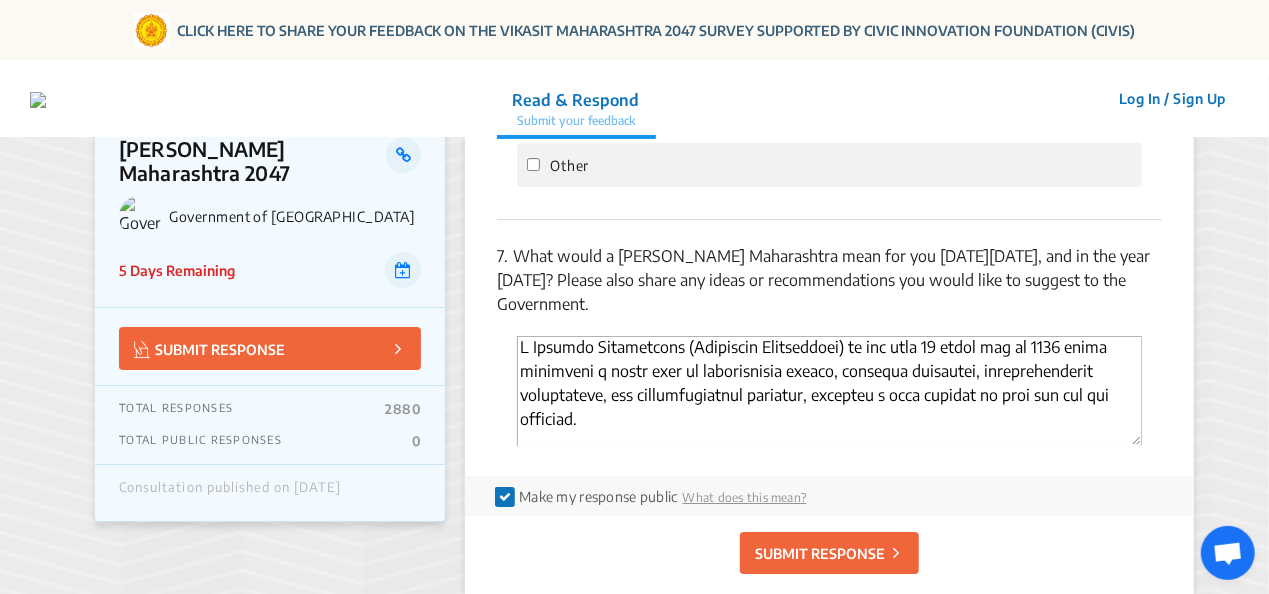 click on "SUBMIT RESPONSE" 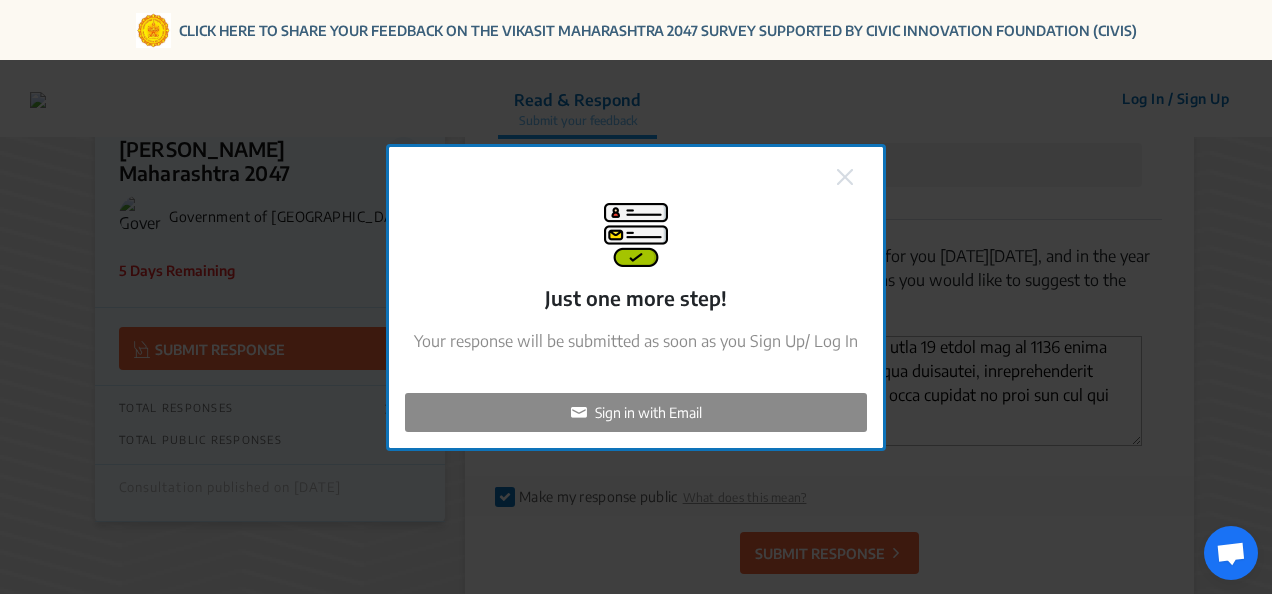 click on "Sign in with Email" 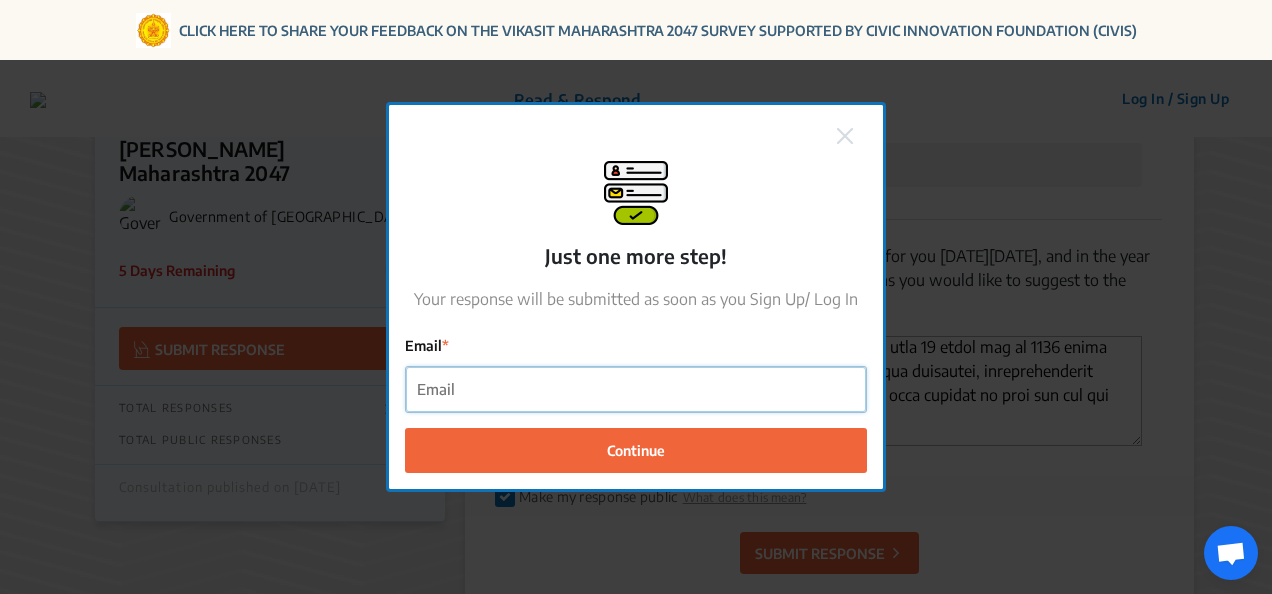 click on "Email" at bounding box center [636, 389] 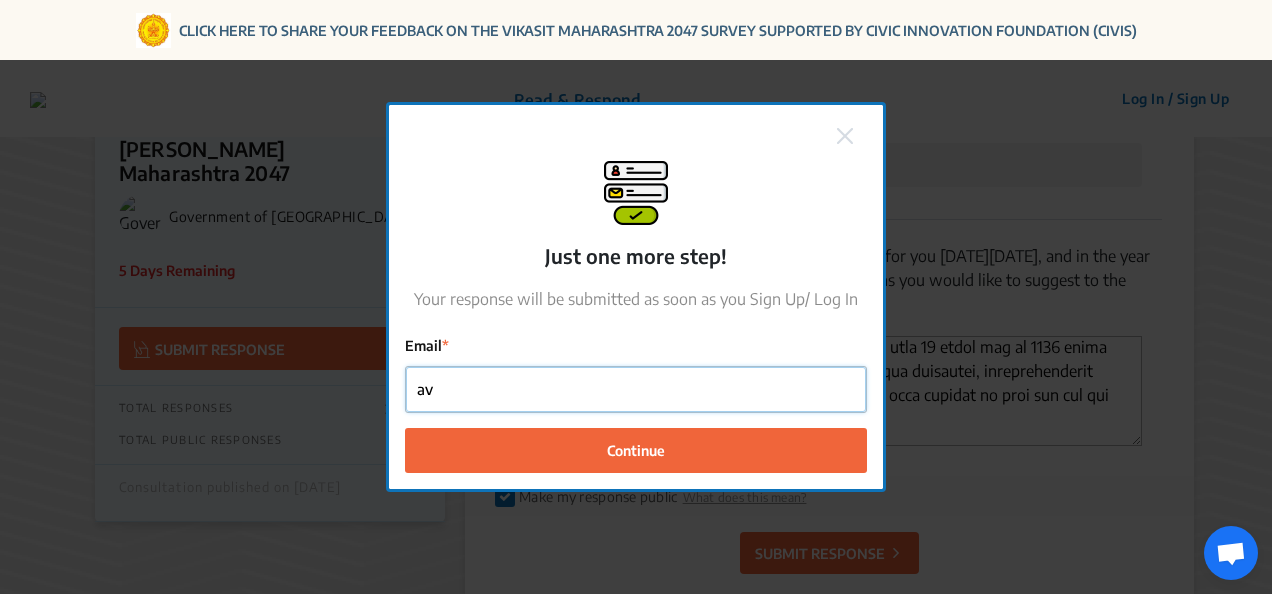 type on "[EMAIL_ADDRESS][DOMAIN_NAME]" 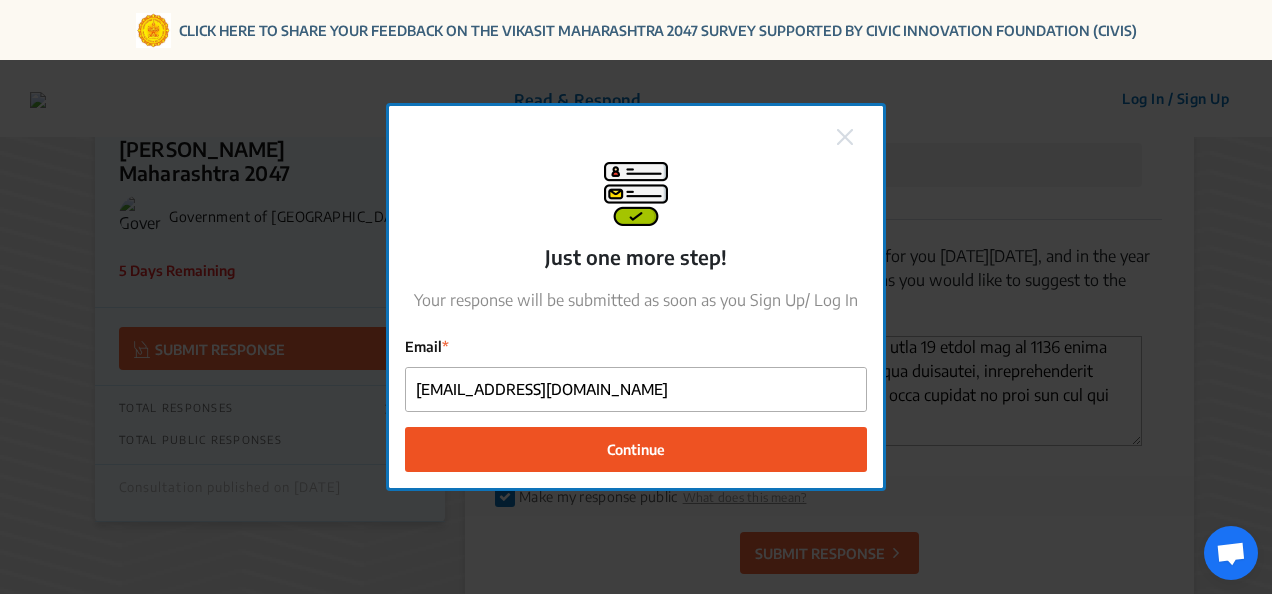 click on "Continue" 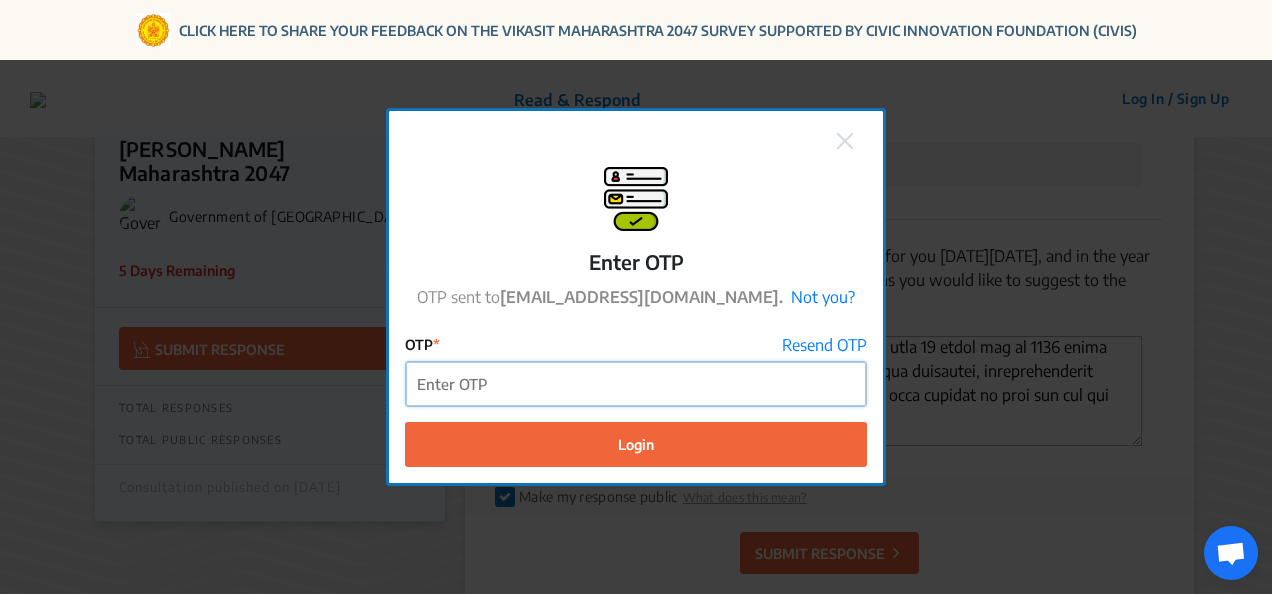 click on "OTP" at bounding box center [636, 384] 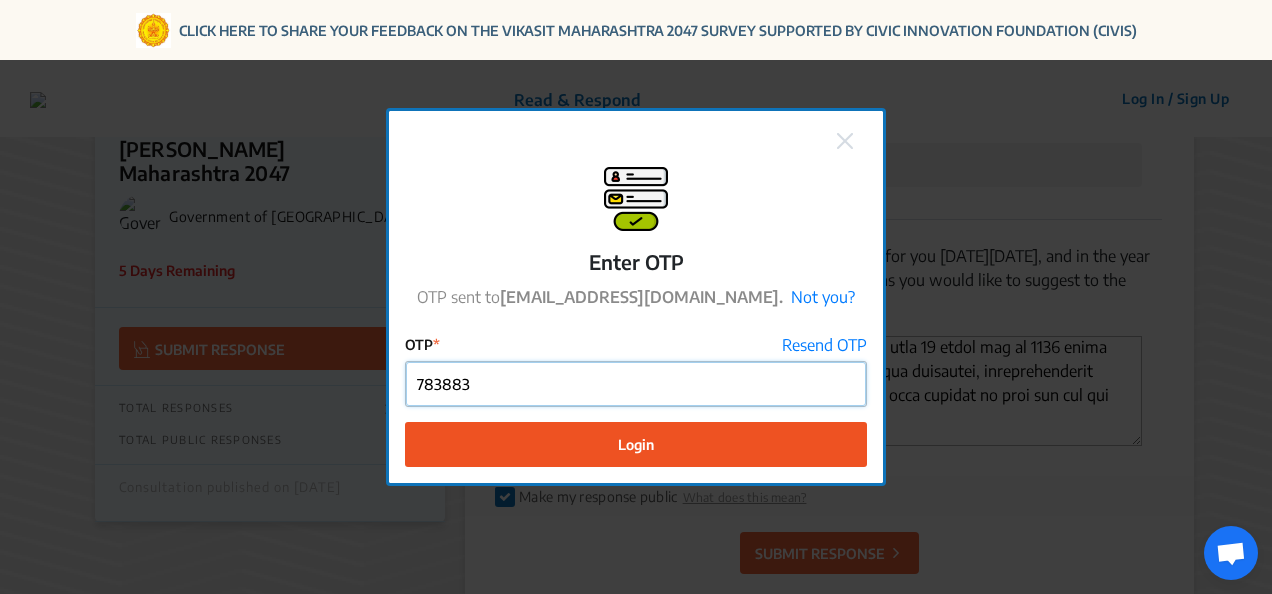 type on "783883" 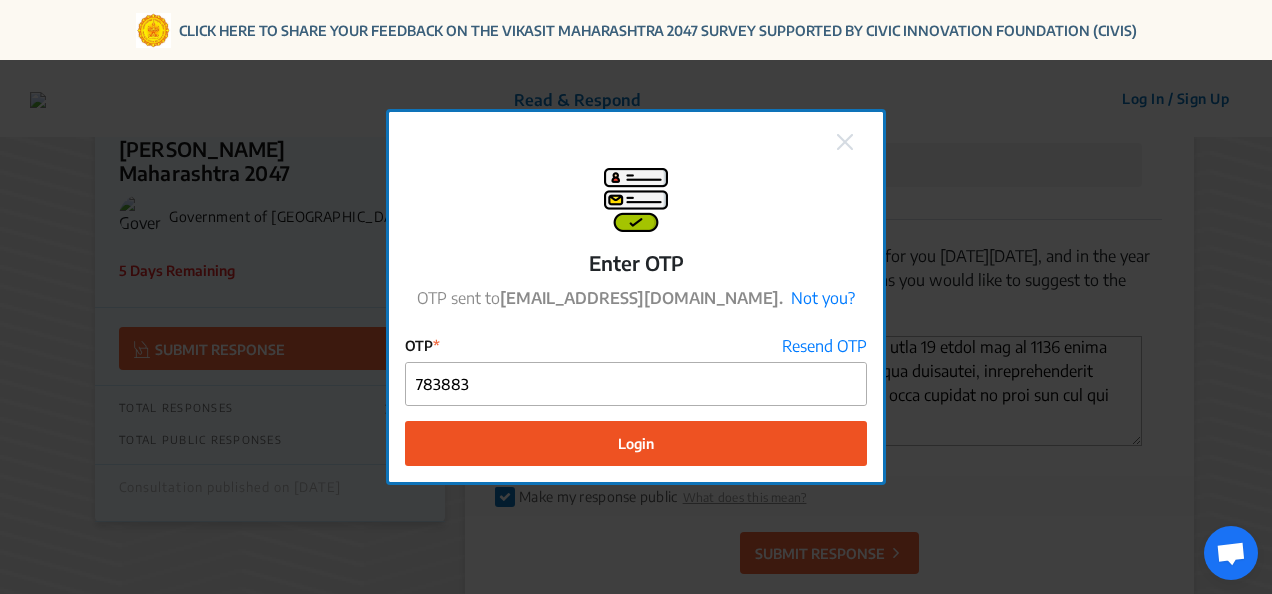 click on "Login" 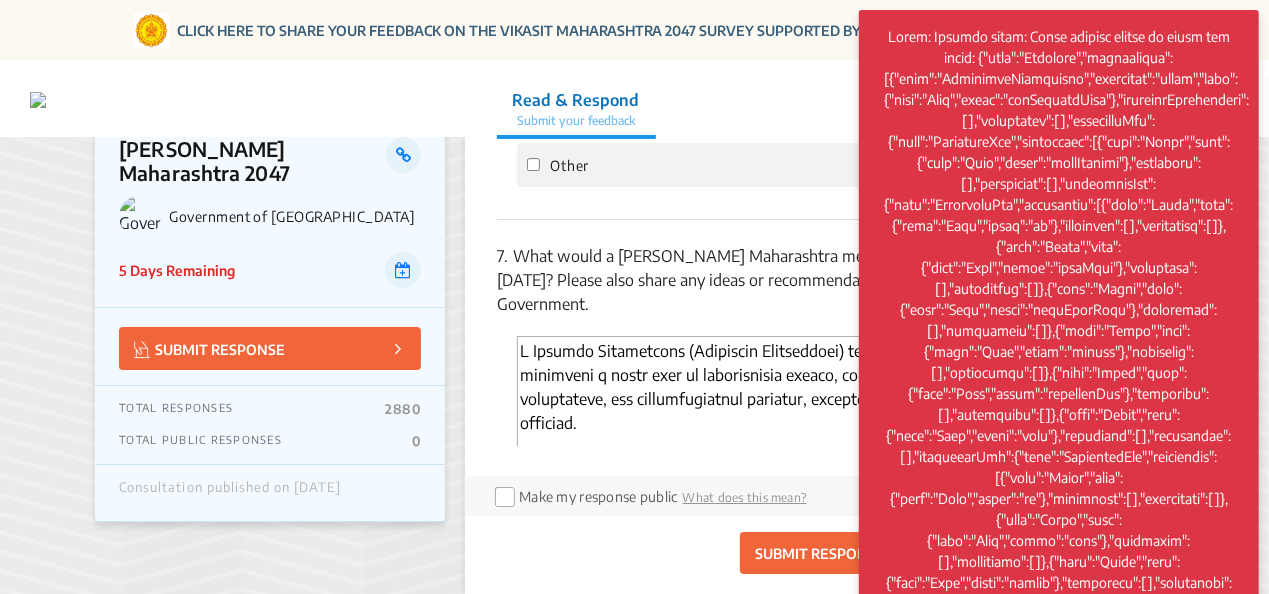 click on "SUBMIT RESPONSE" 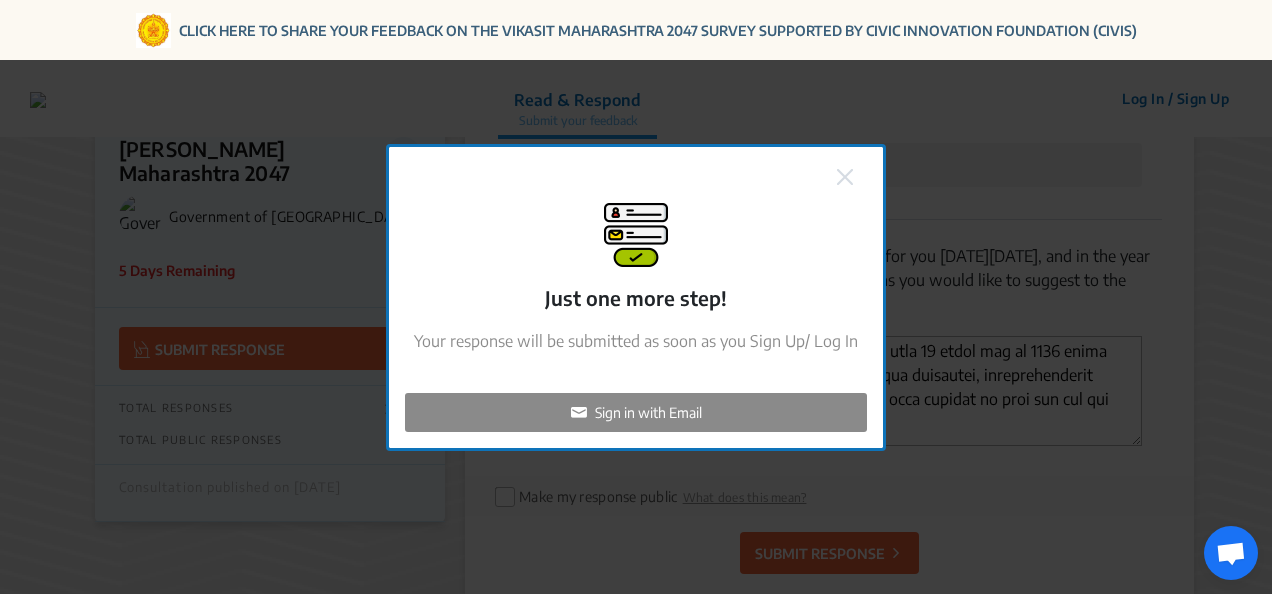 click 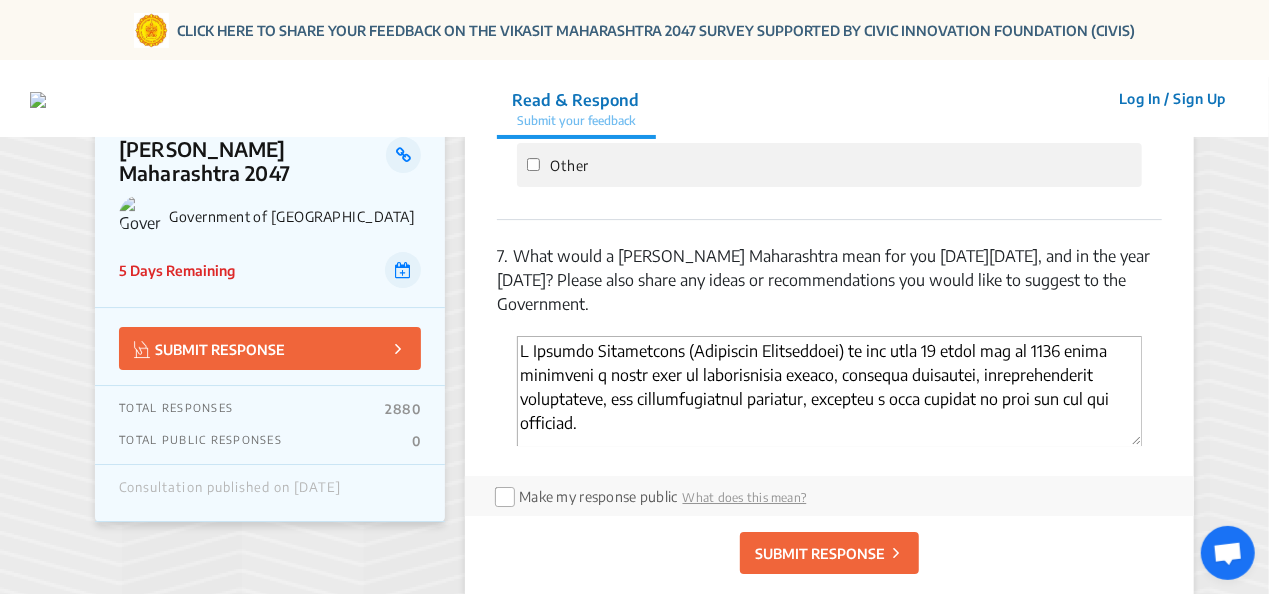 click on "SUBMIT RESPONSE" 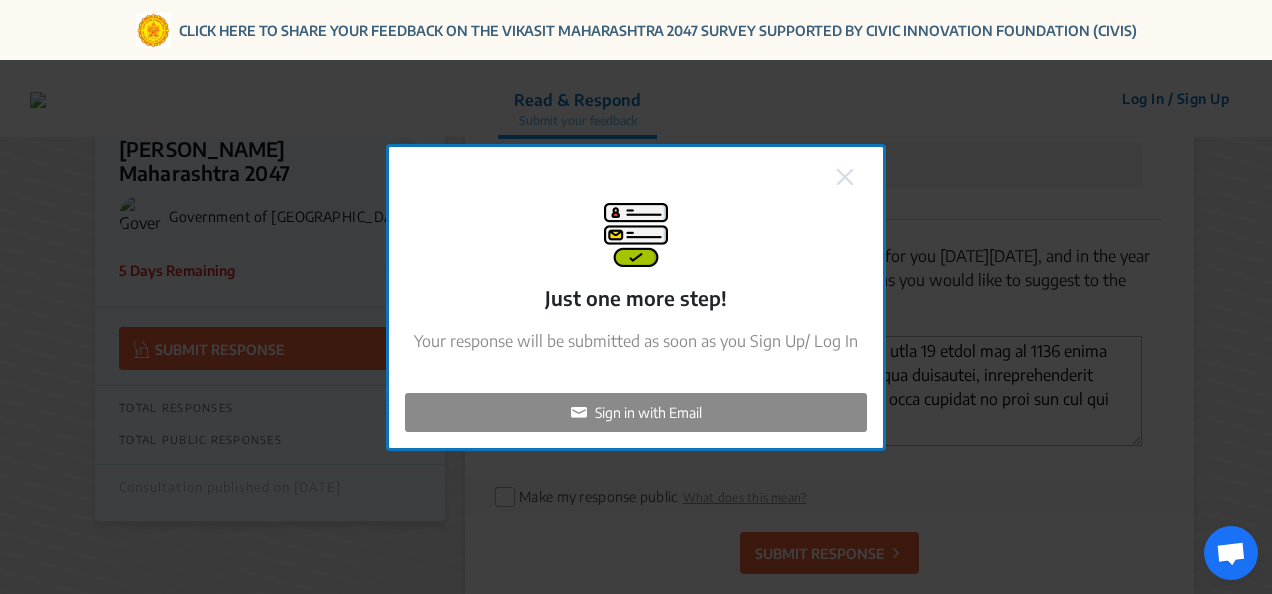 click 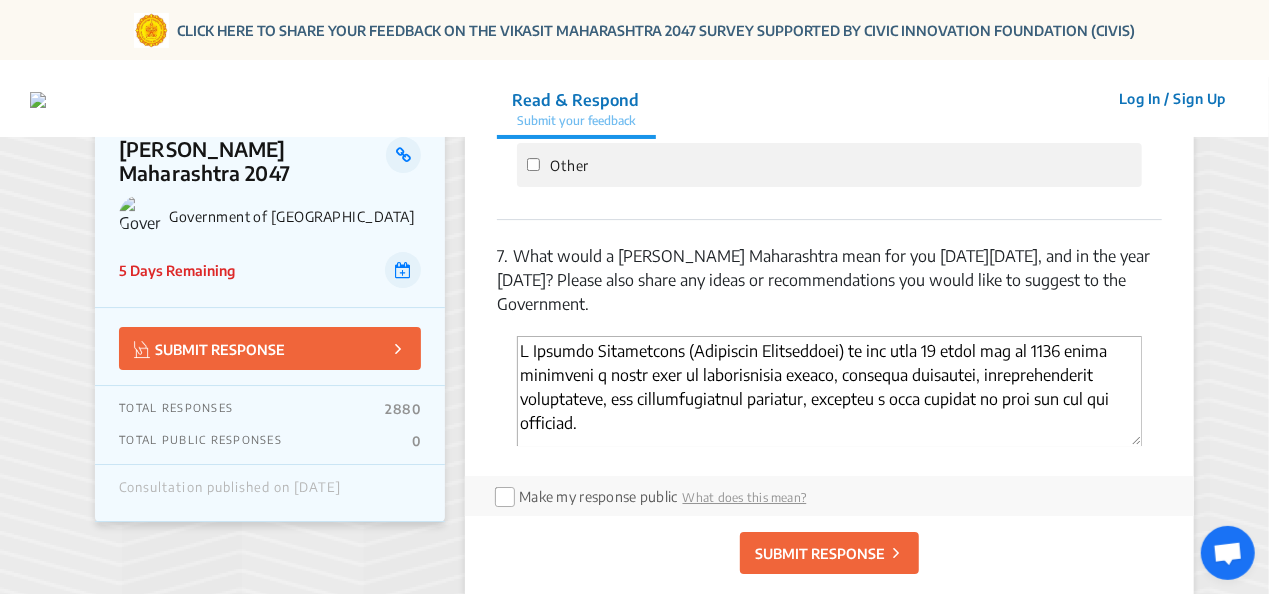 click on "Log In / Sign Up" 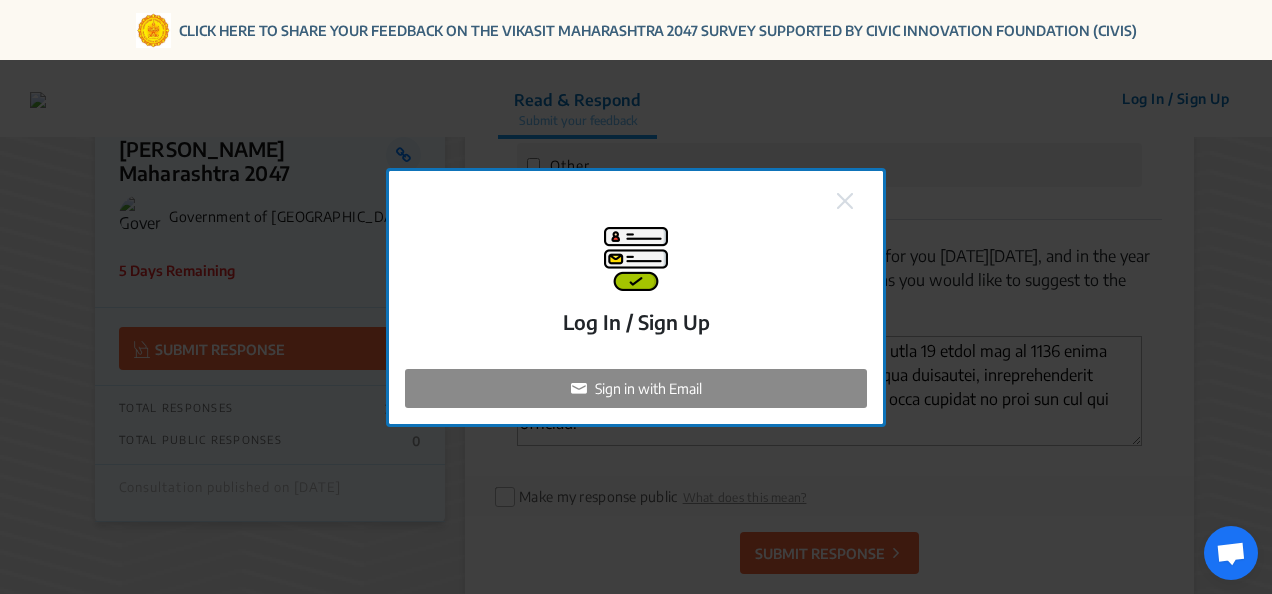 click on "Sign in with Email" 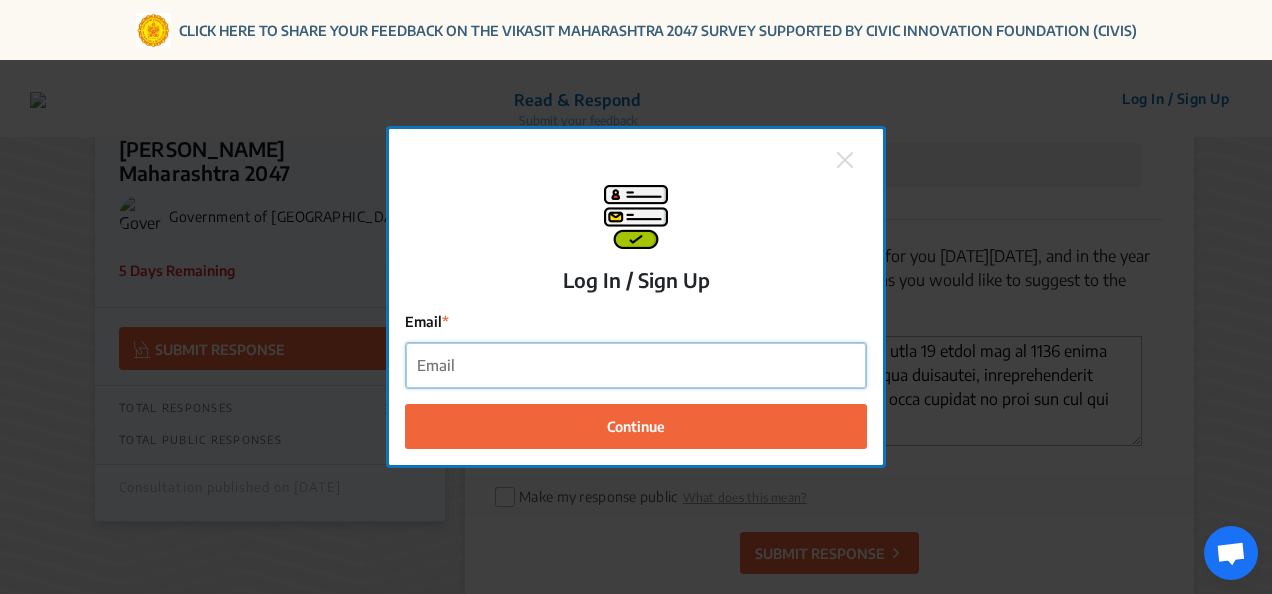 click on "Email" at bounding box center (636, 365) 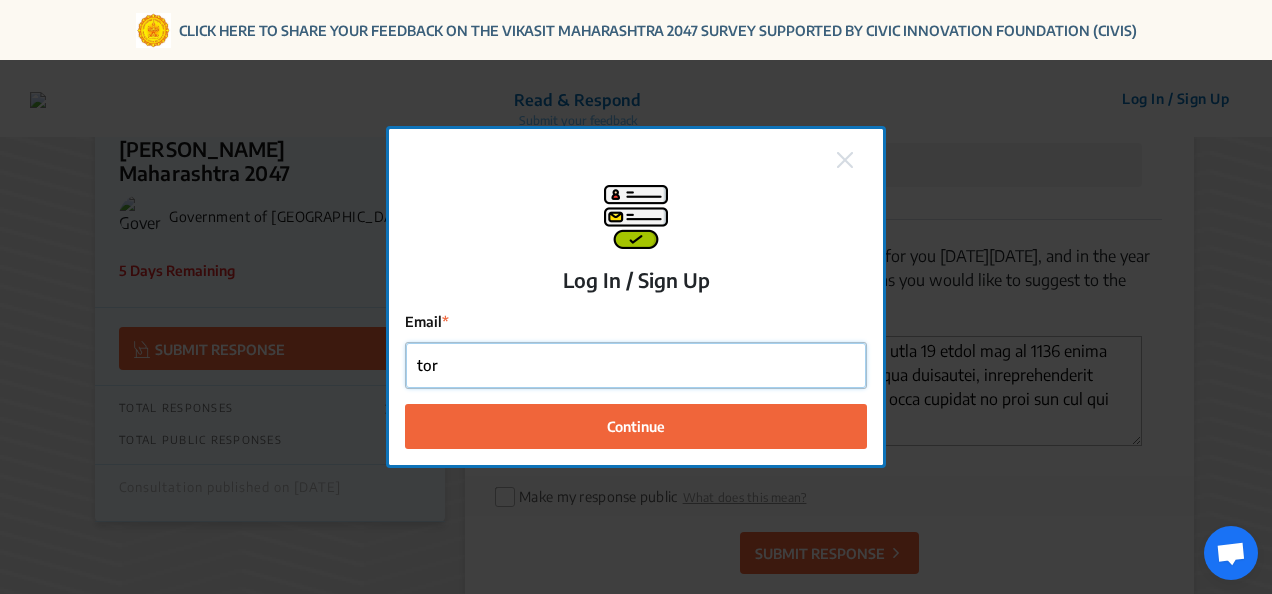 type on "[PERSON_NAME][EMAIL_ADDRESS][PERSON_NAME][DOMAIN_NAME]" 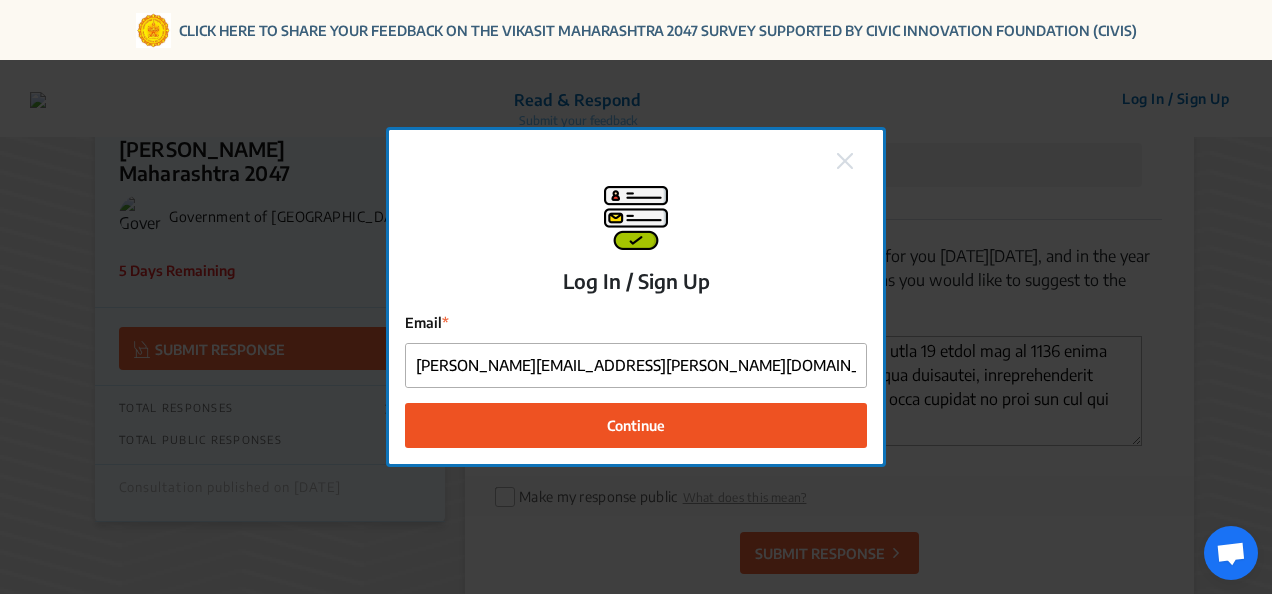 click on "Continue" 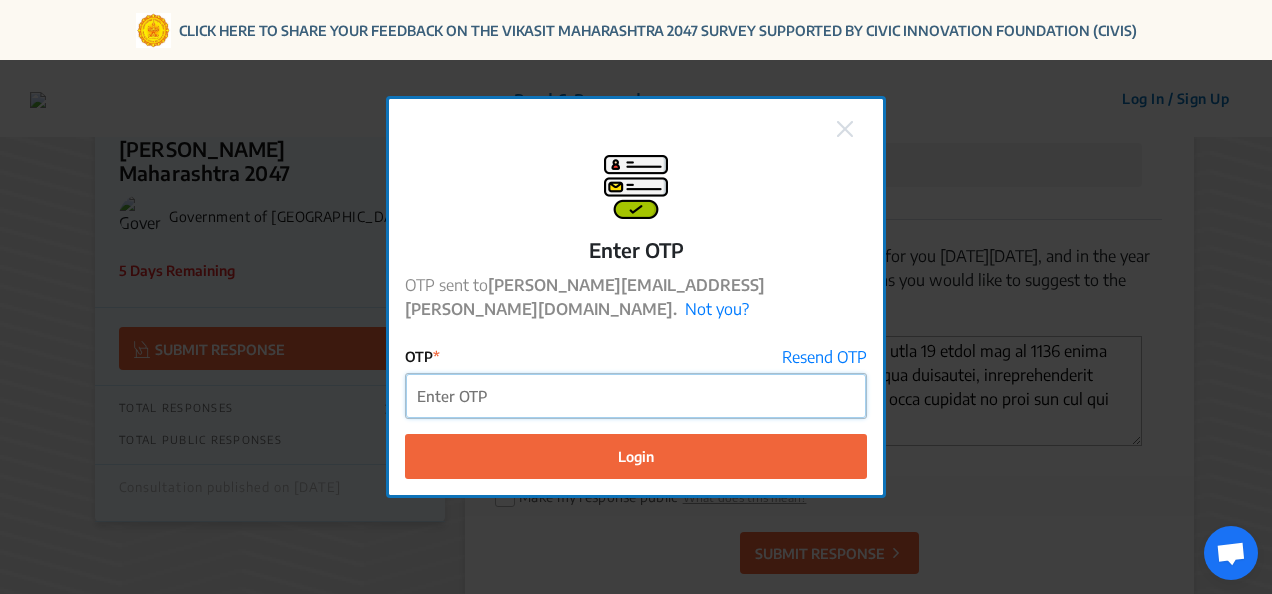 click on "OTP" at bounding box center (636, 396) 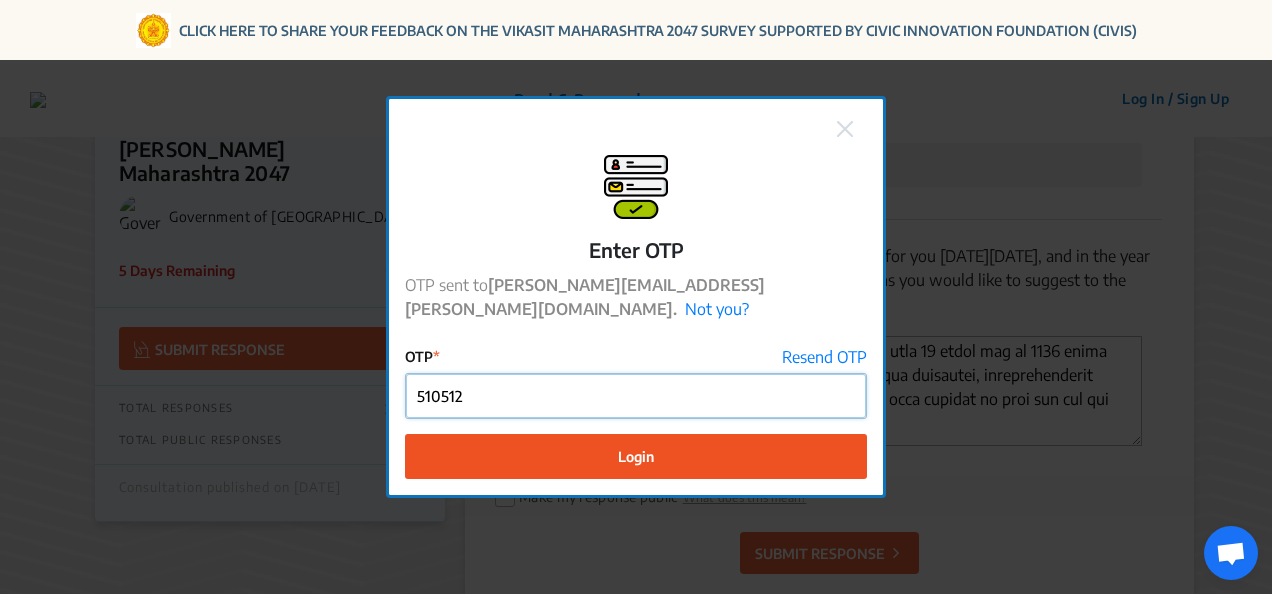 type on "510512" 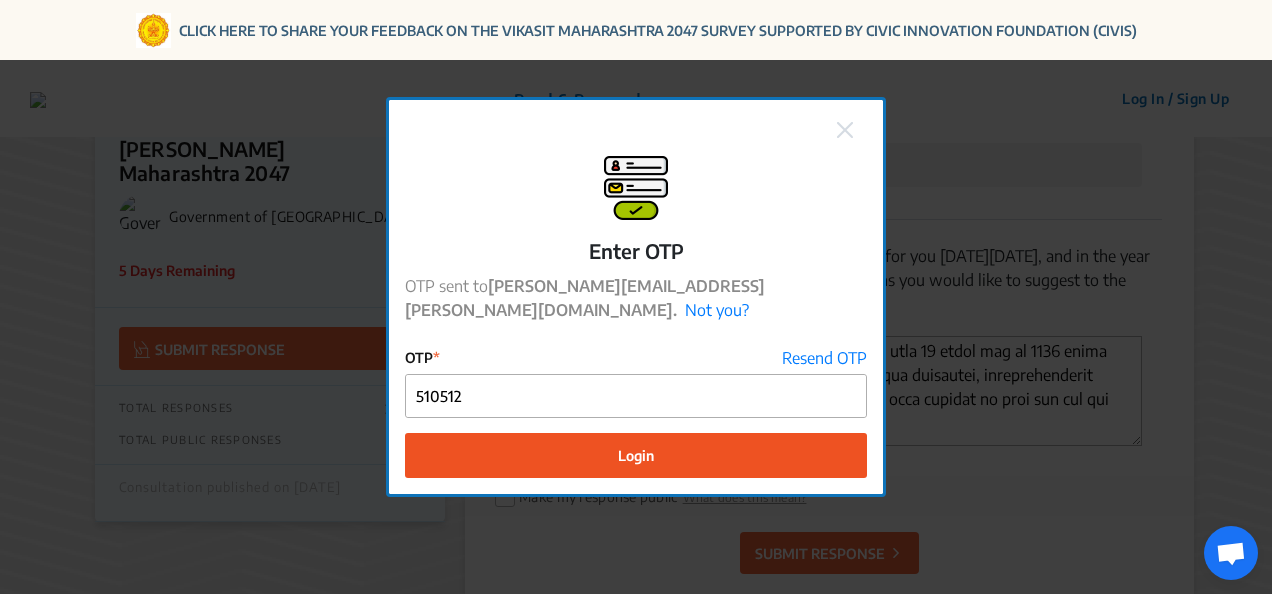 click on "Login" 